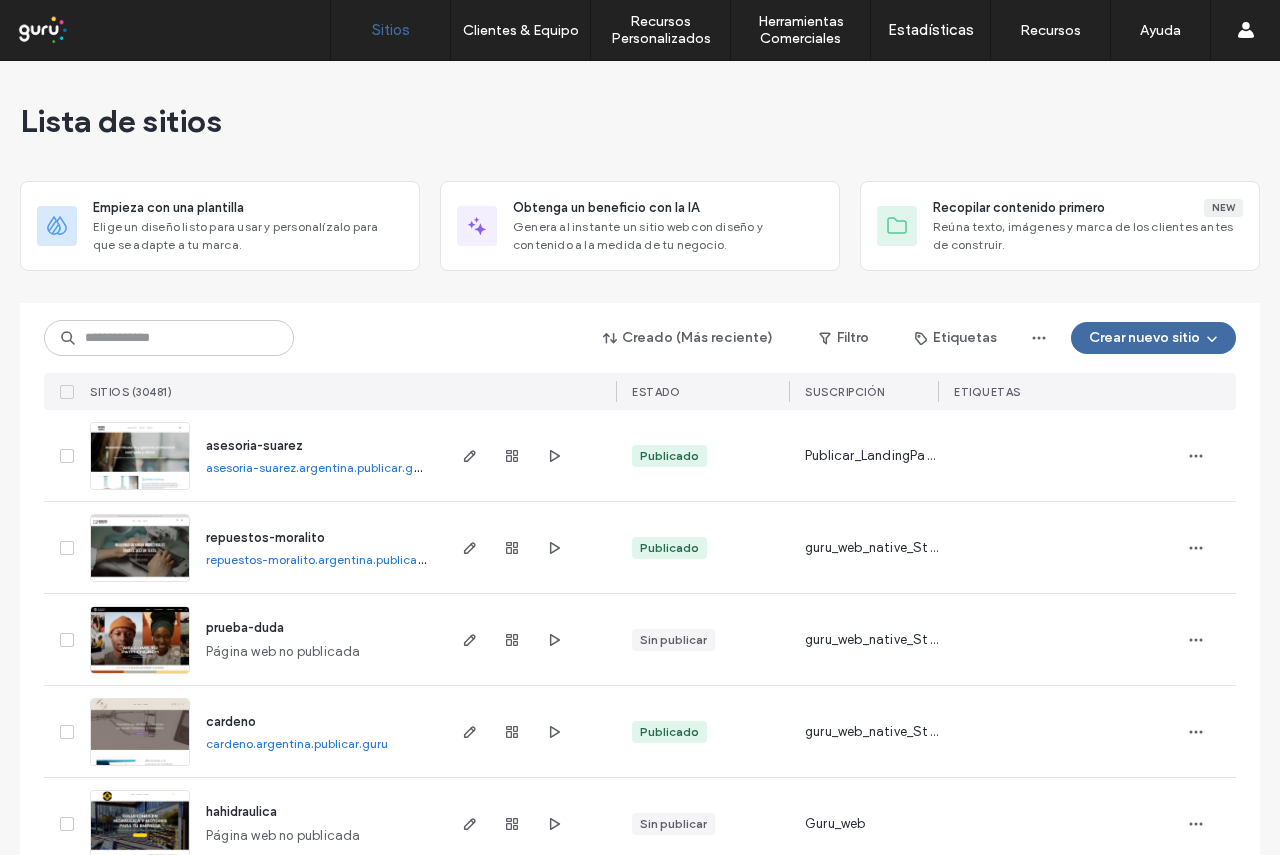 scroll, scrollTop: 0, scrollLeft: 0, axis: both 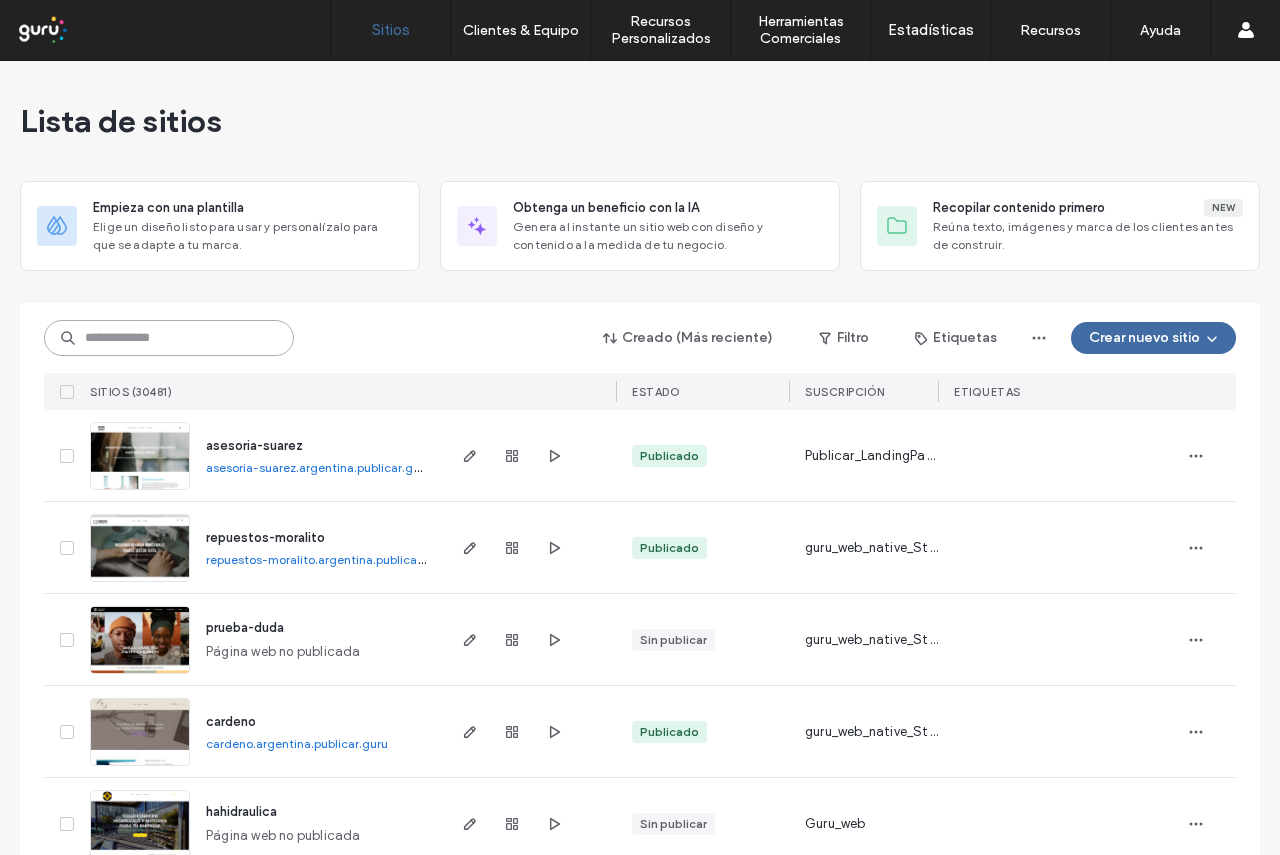 click at bounding box center [169, 338] 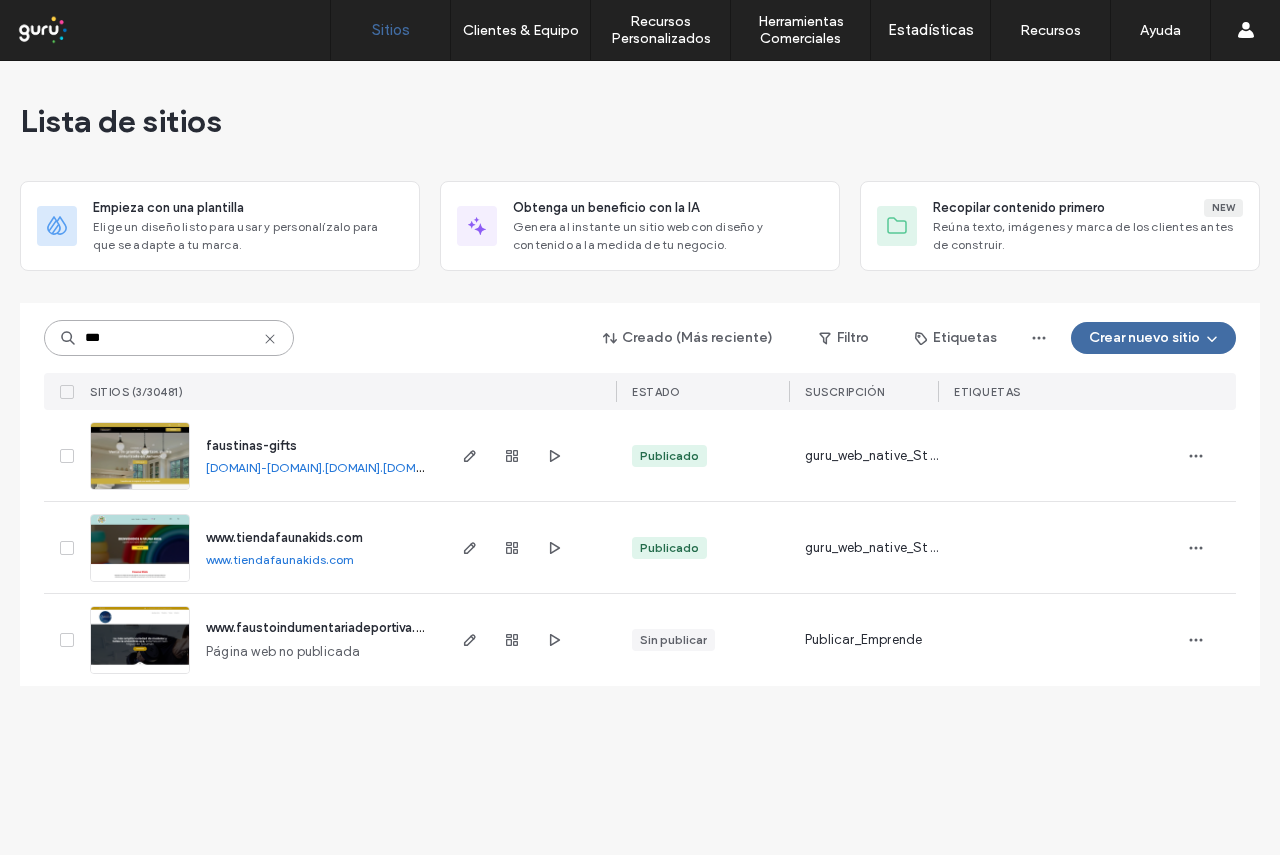 type on "***" 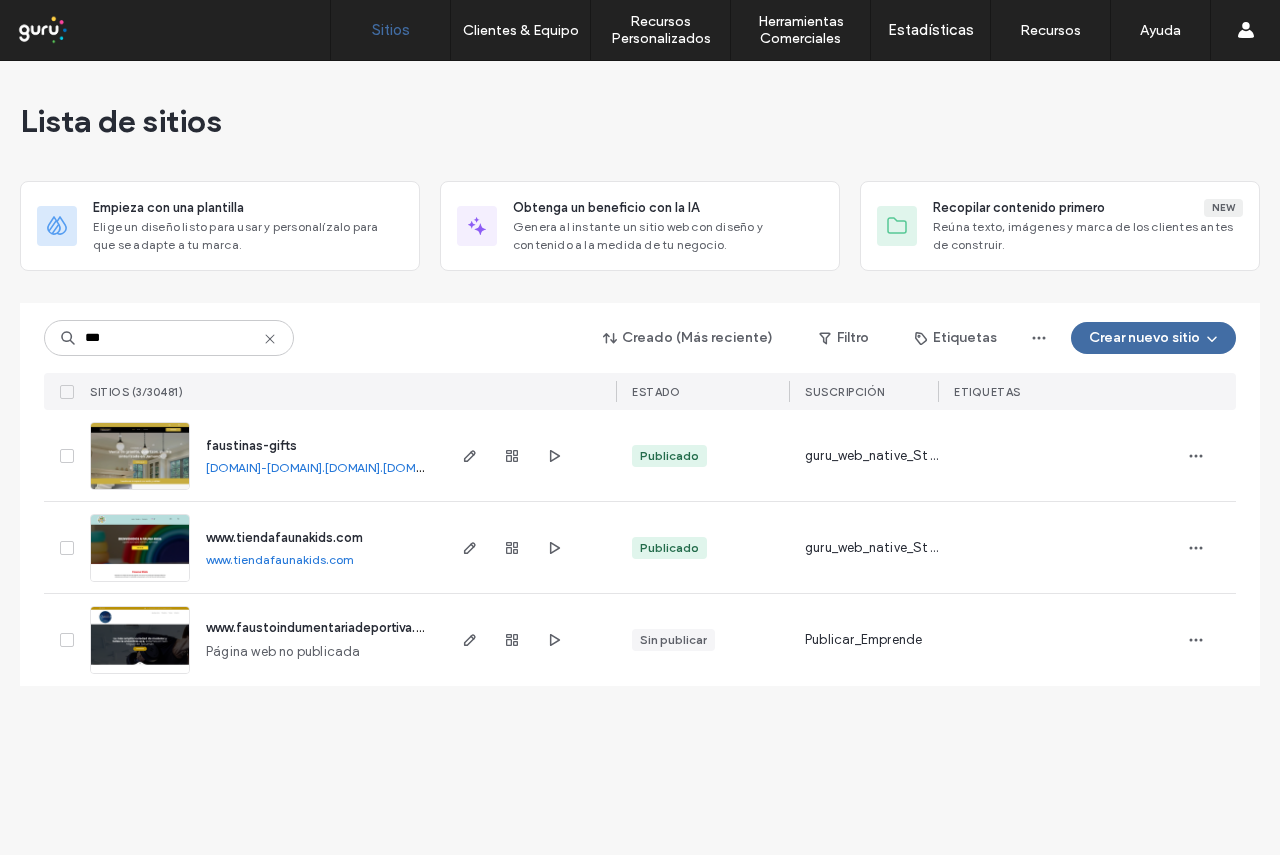 click on "faustinas-gifts" at bounding box center [251, 445] 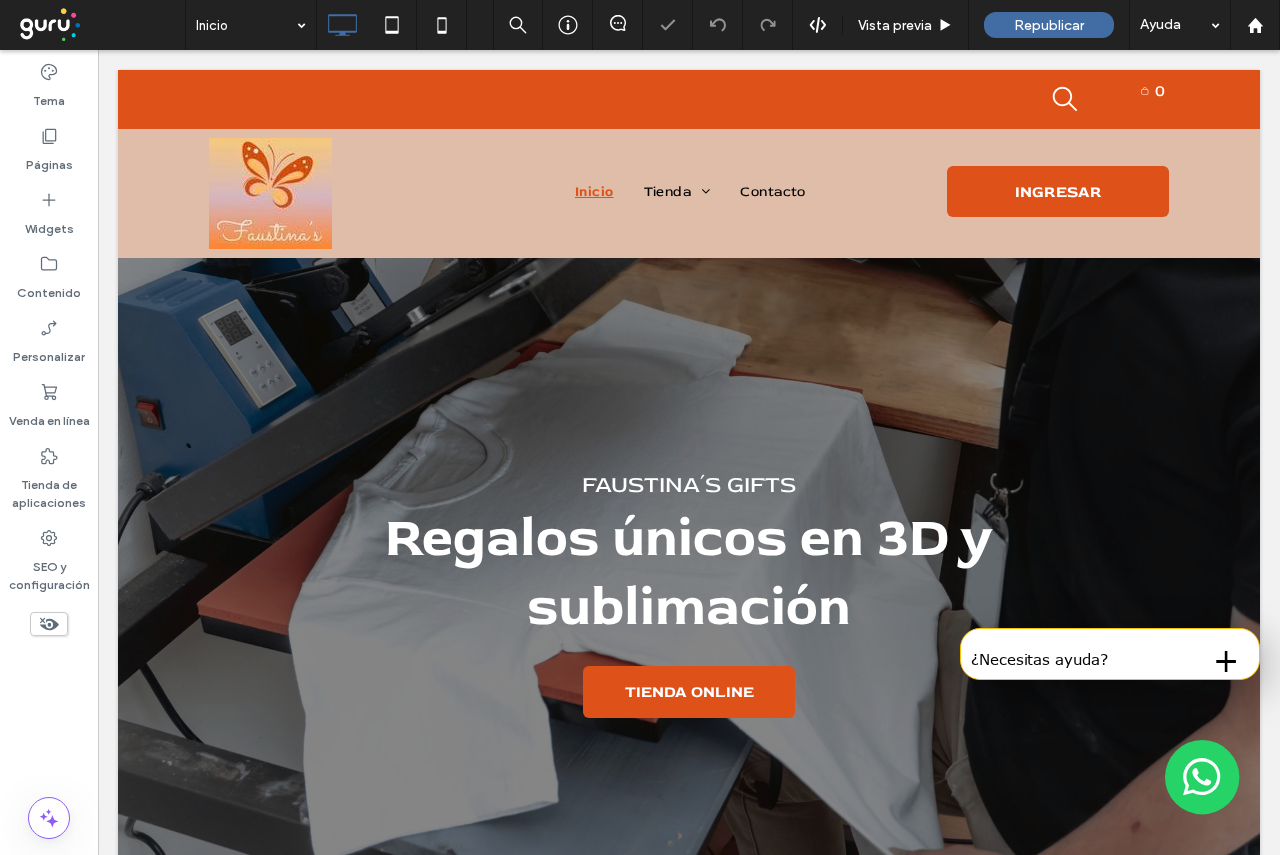 scroll, scrollTop: 0, scrollLeft: 0, axis: both 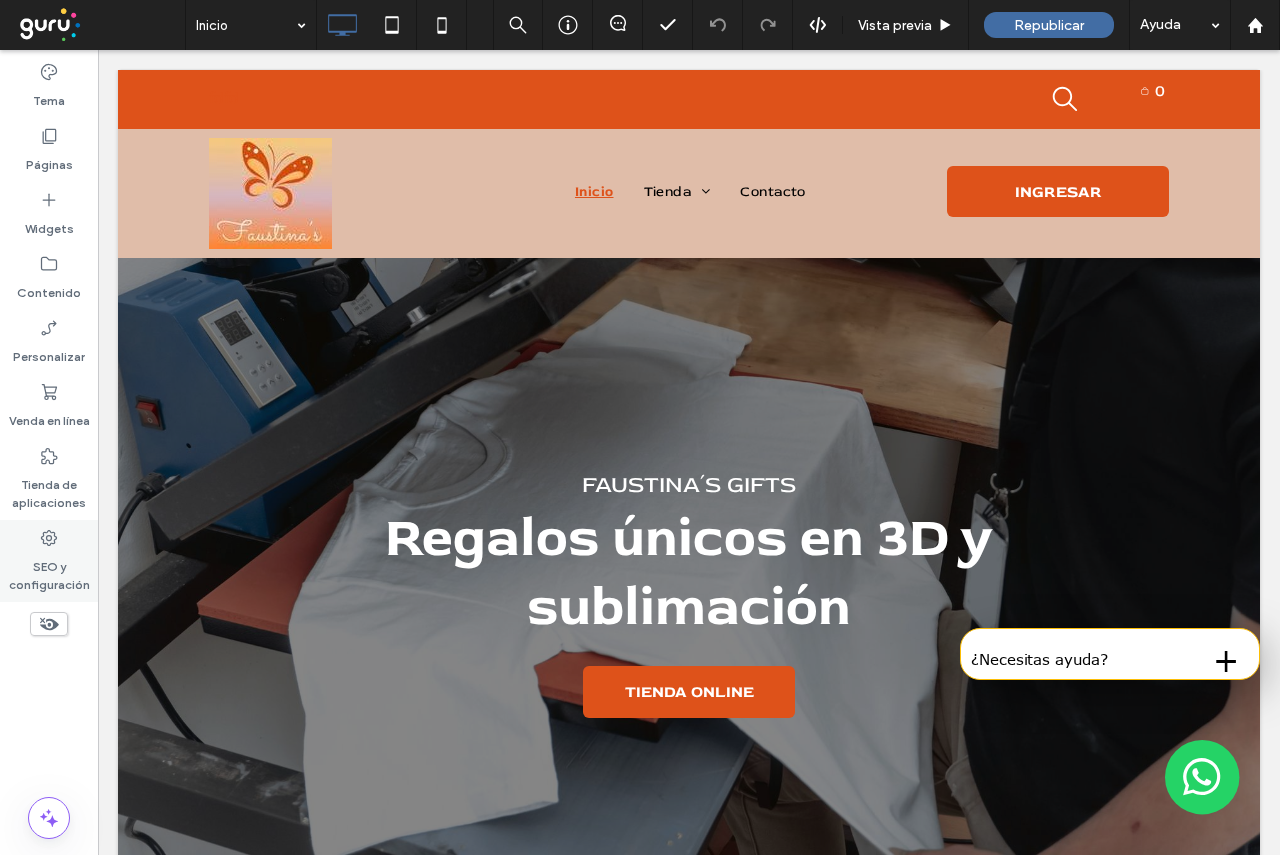 click on "SEO y configuración" at bounding box center (49, 561) 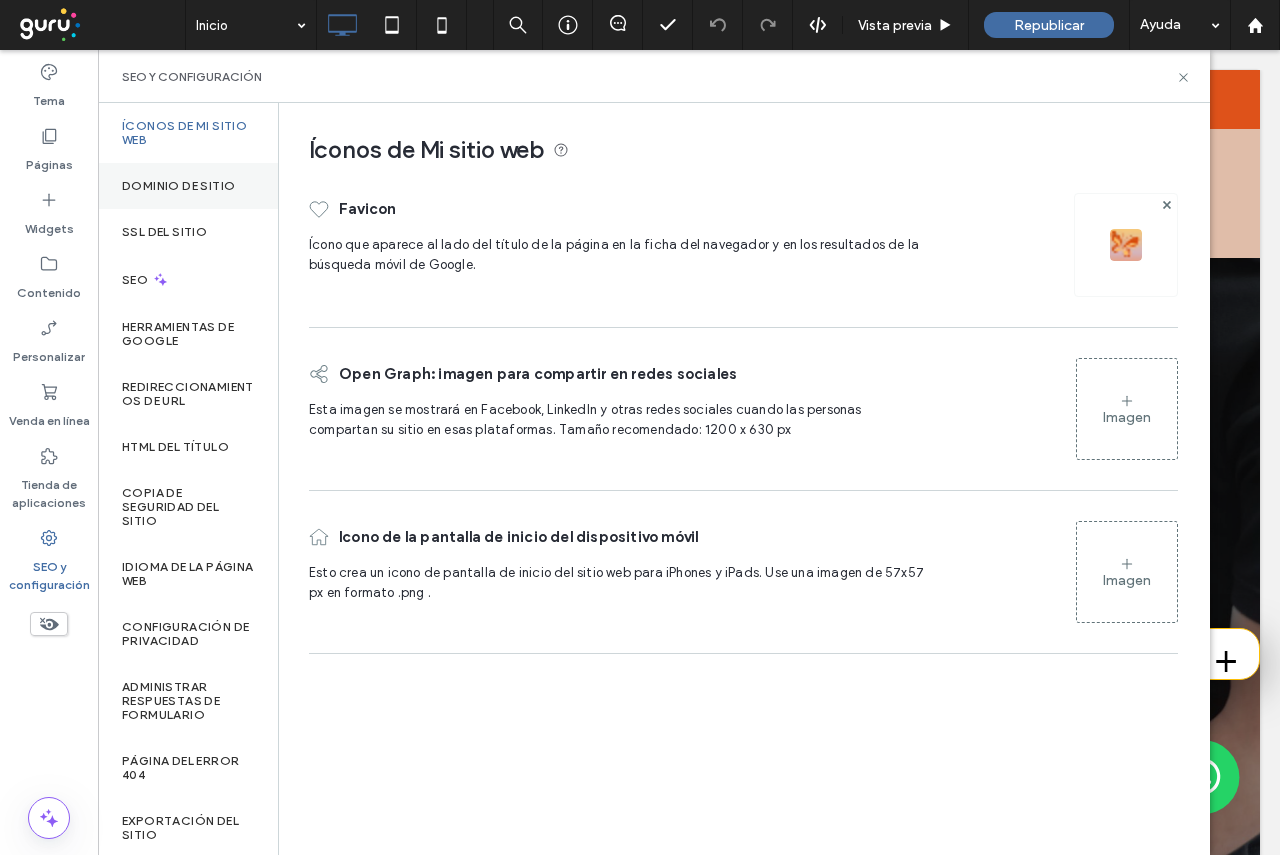 click on "Dominio de sitio" at bounding box center [178, 186] 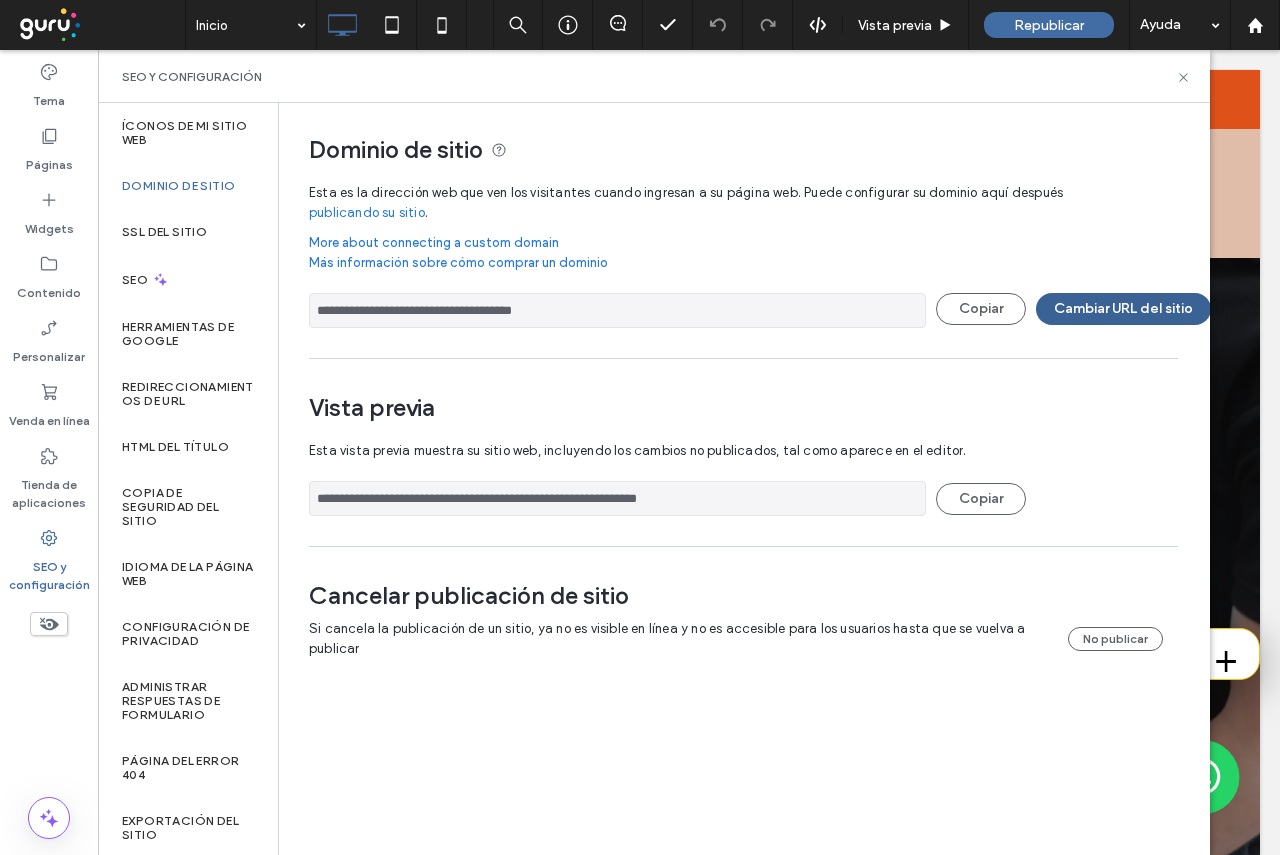 click on "Cambiar URL del sitio" at bounding box center (1123, 309) 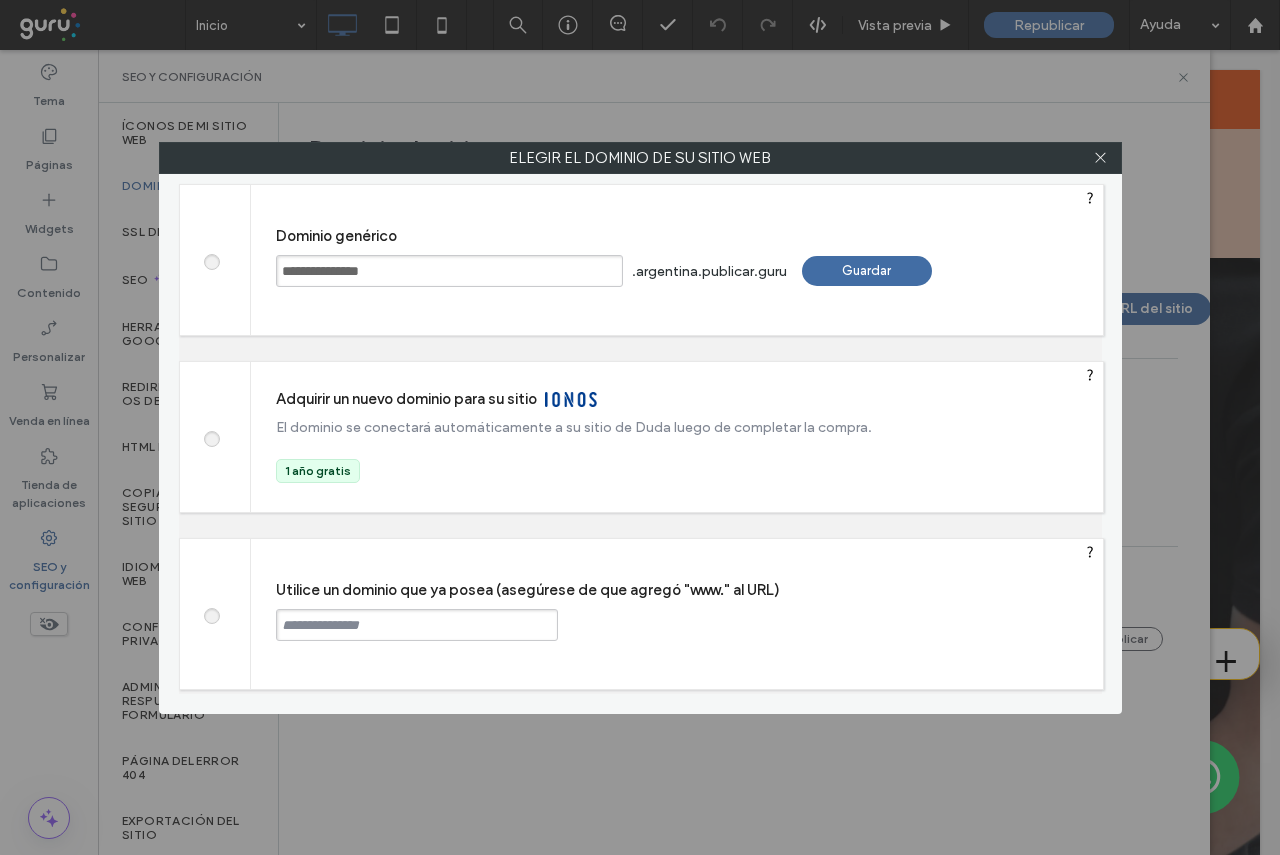 click at bounding box center [417, 625] 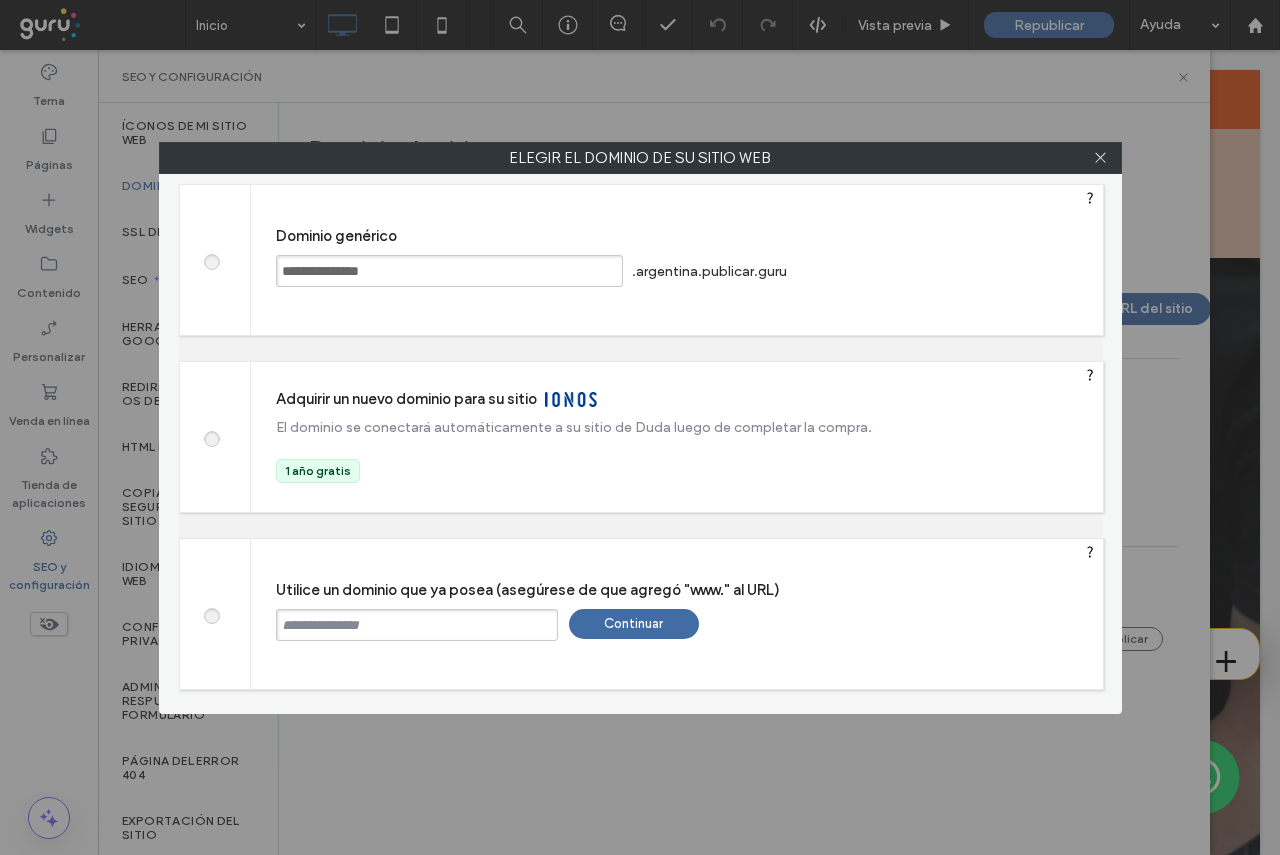 paste on "**********" 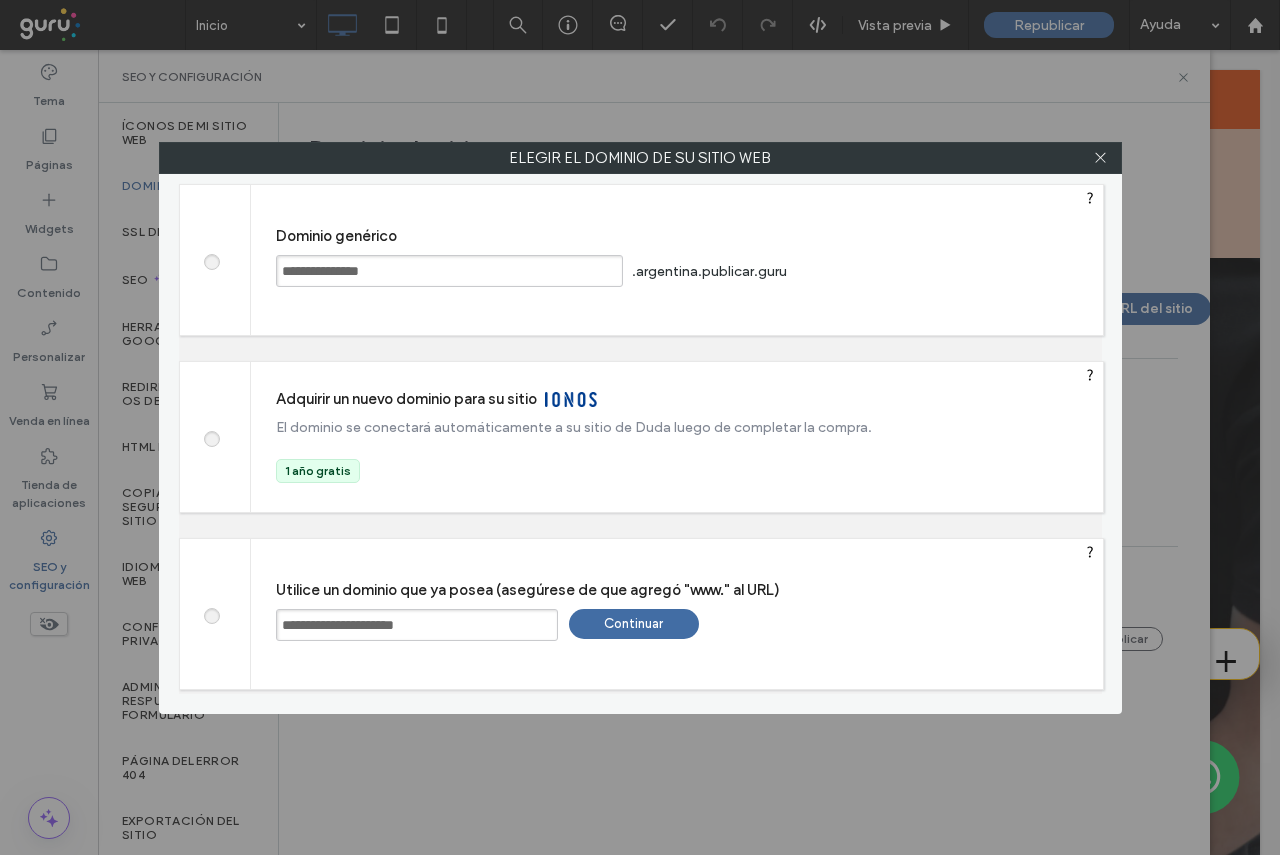 type on "**********" 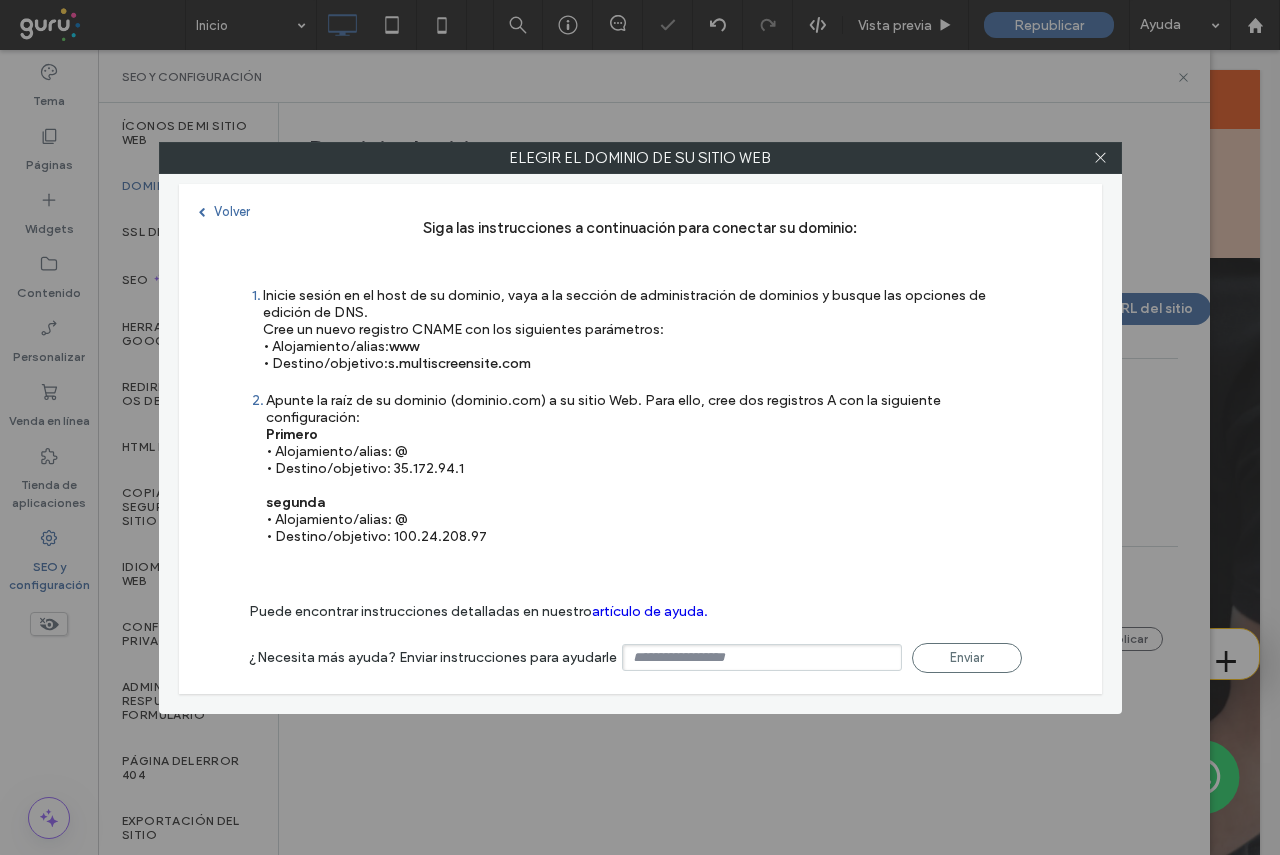 type on "**********" 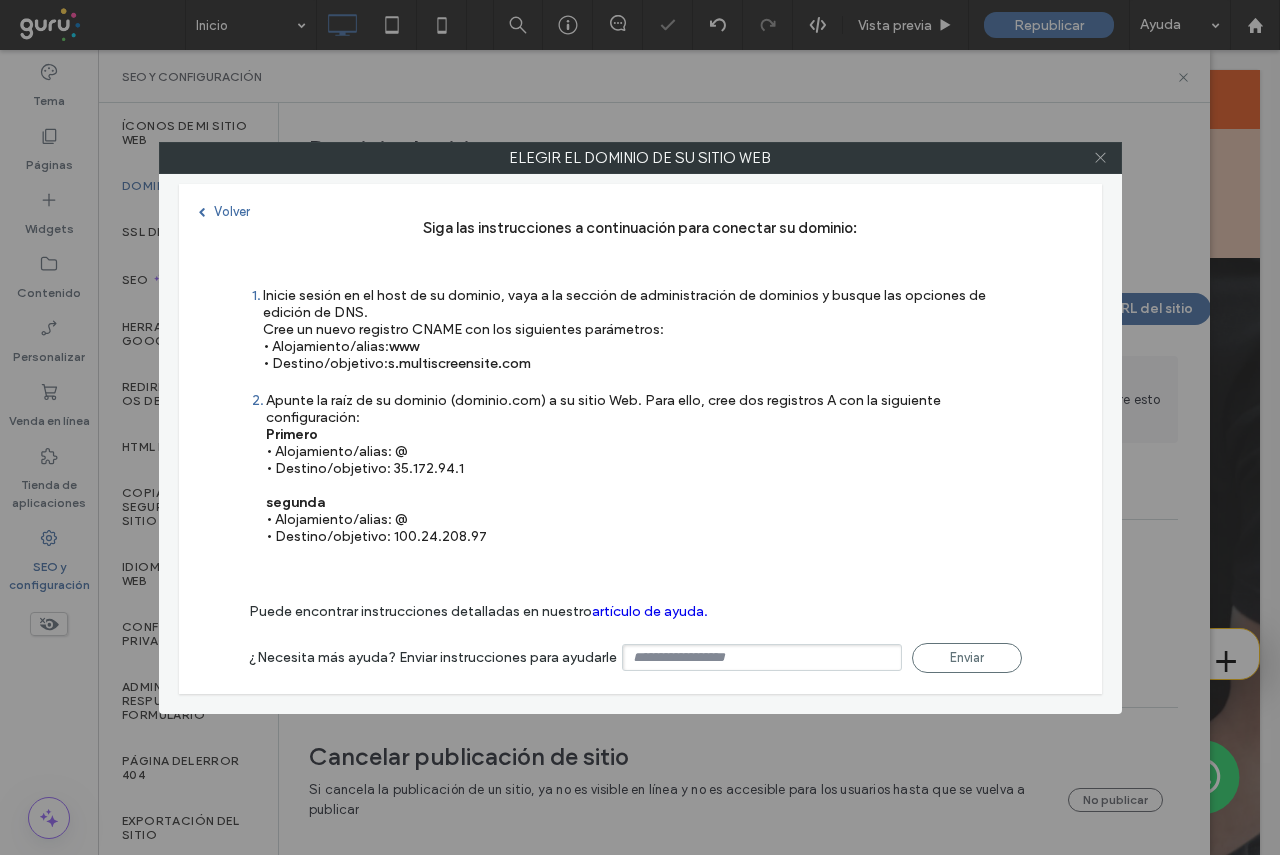 click 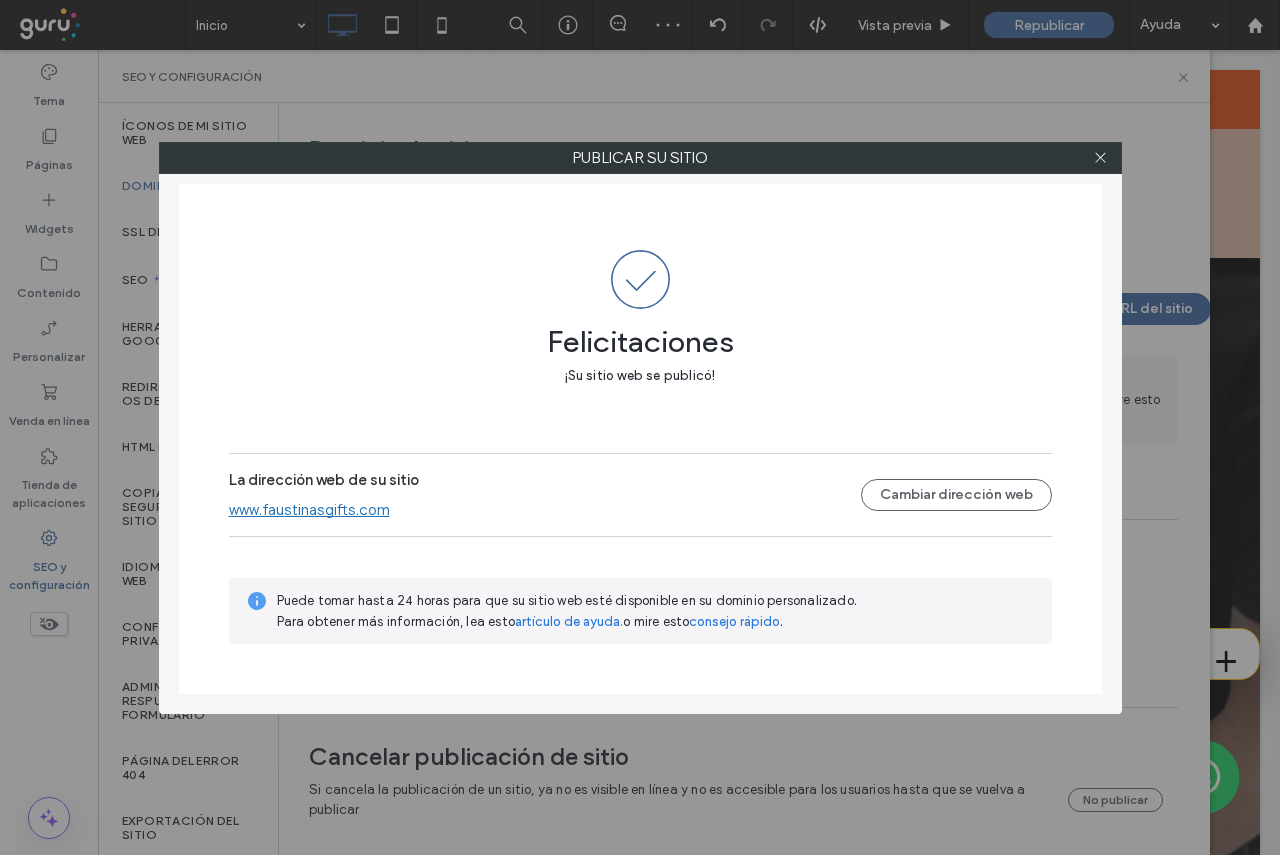 click 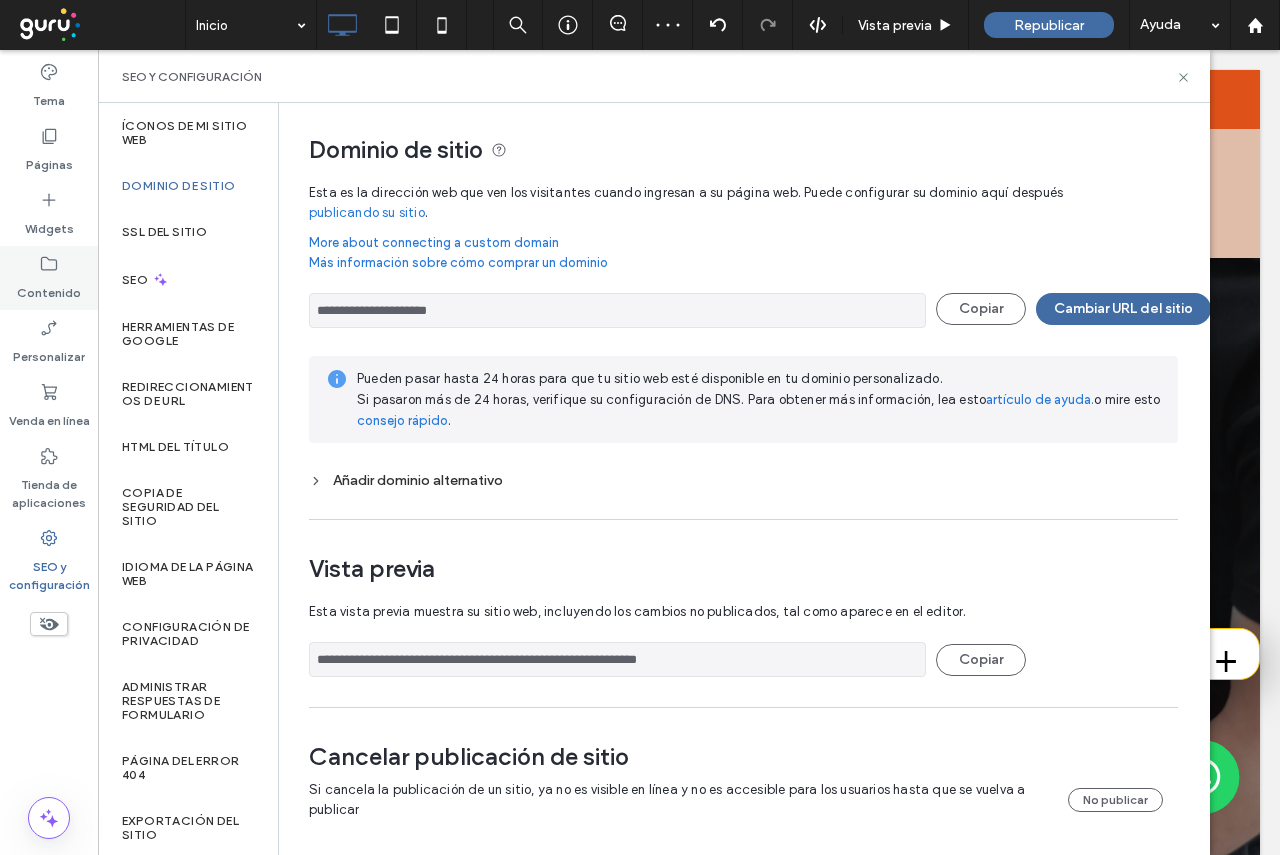 click on "Contenido" at bounding box center (49, 278) 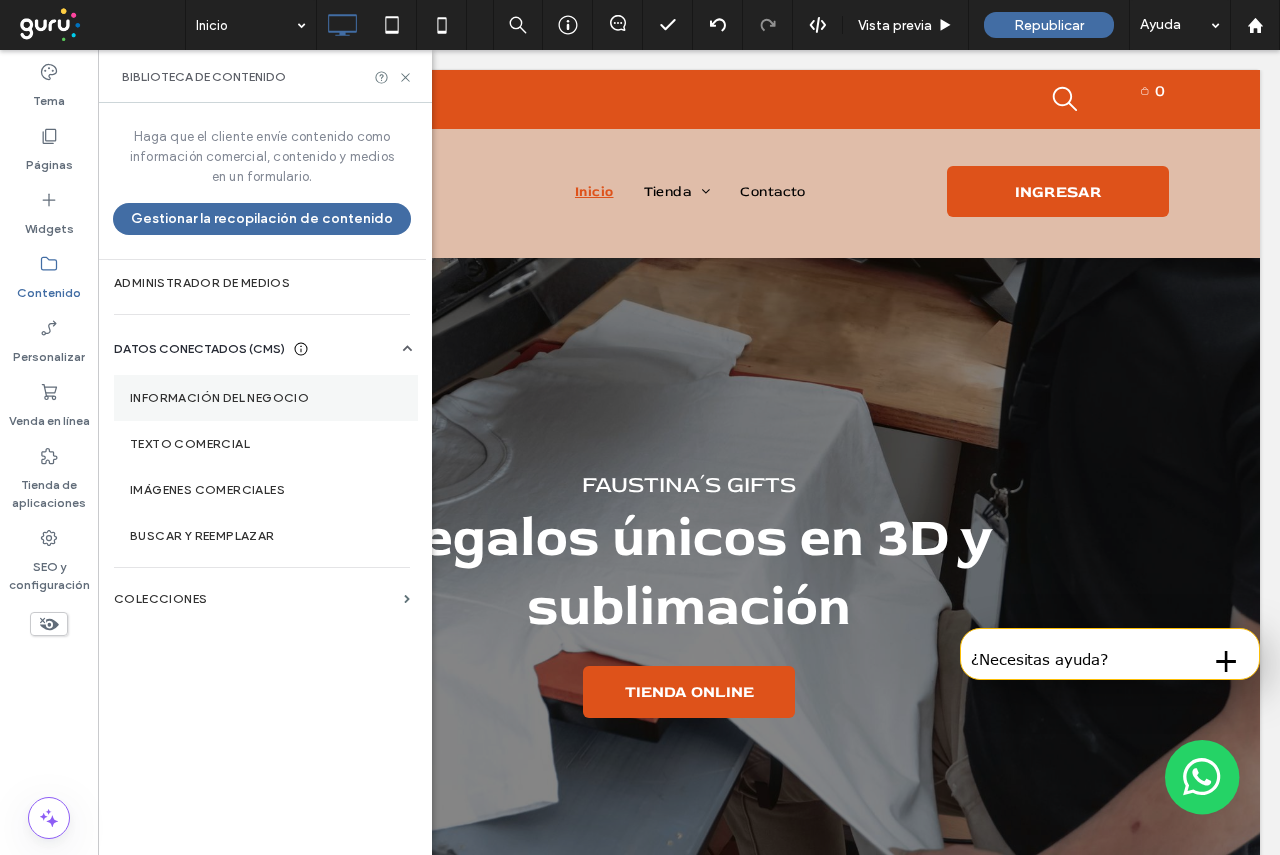 click on "Información del negocio" at bounding box center (266, 398) 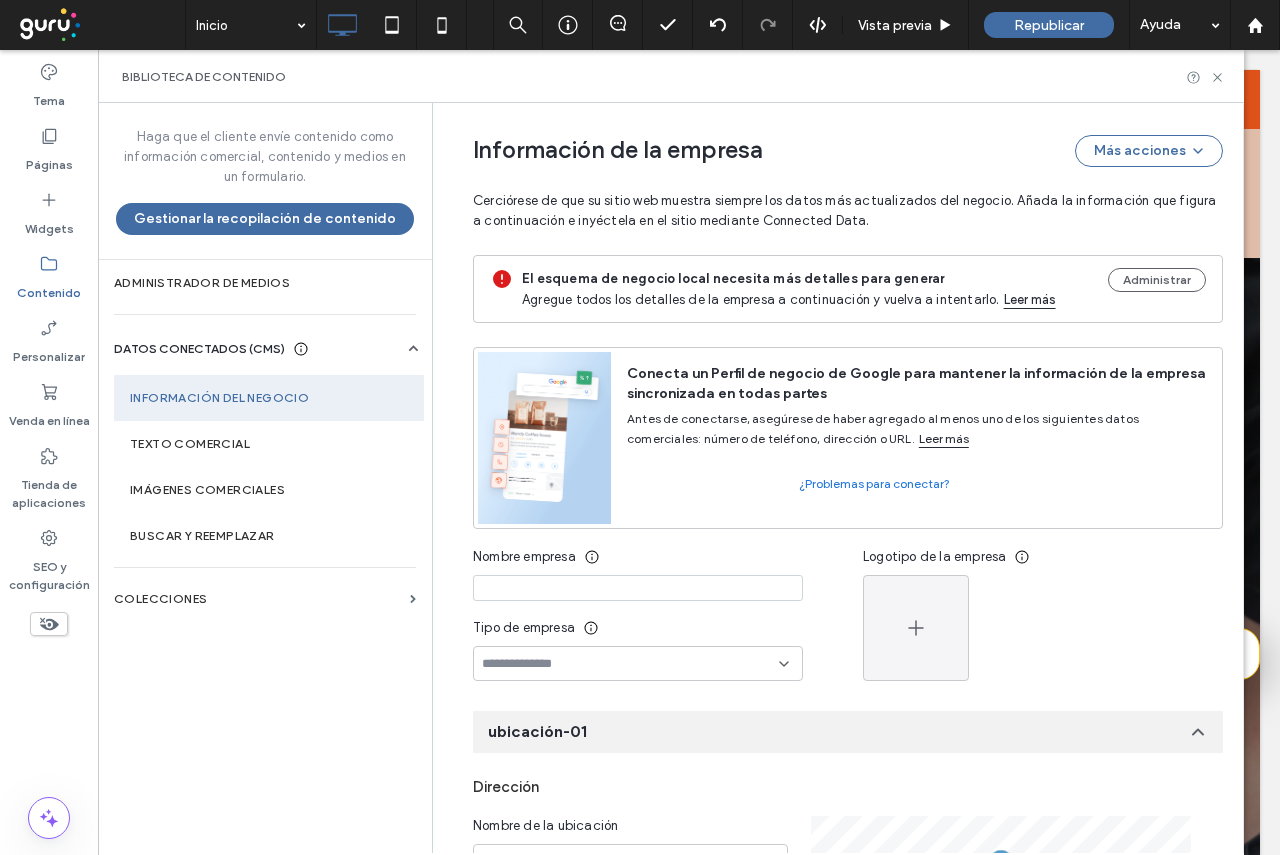 scroll, scrollTop: 189, scrollLeft: 0, axis: vertical 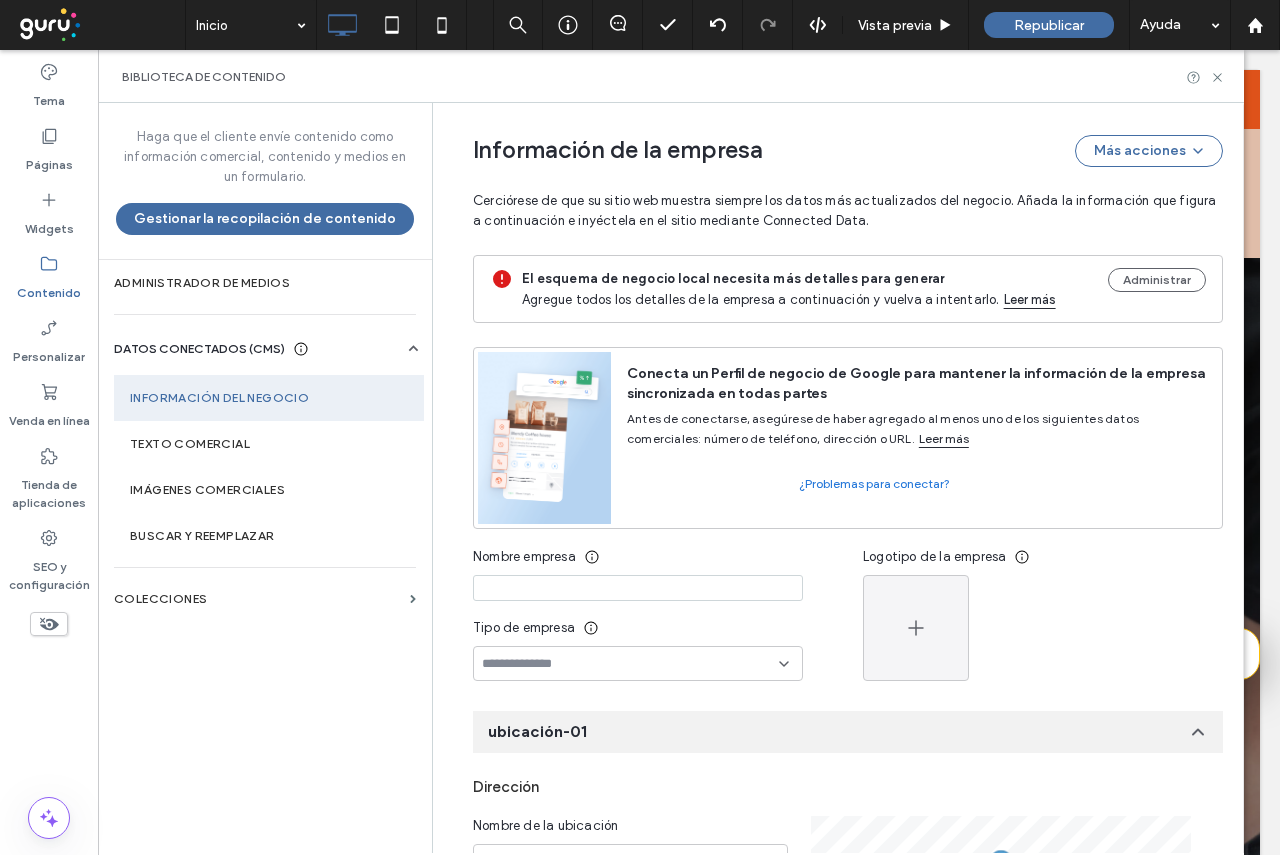 click at bounding box center (638, 588) 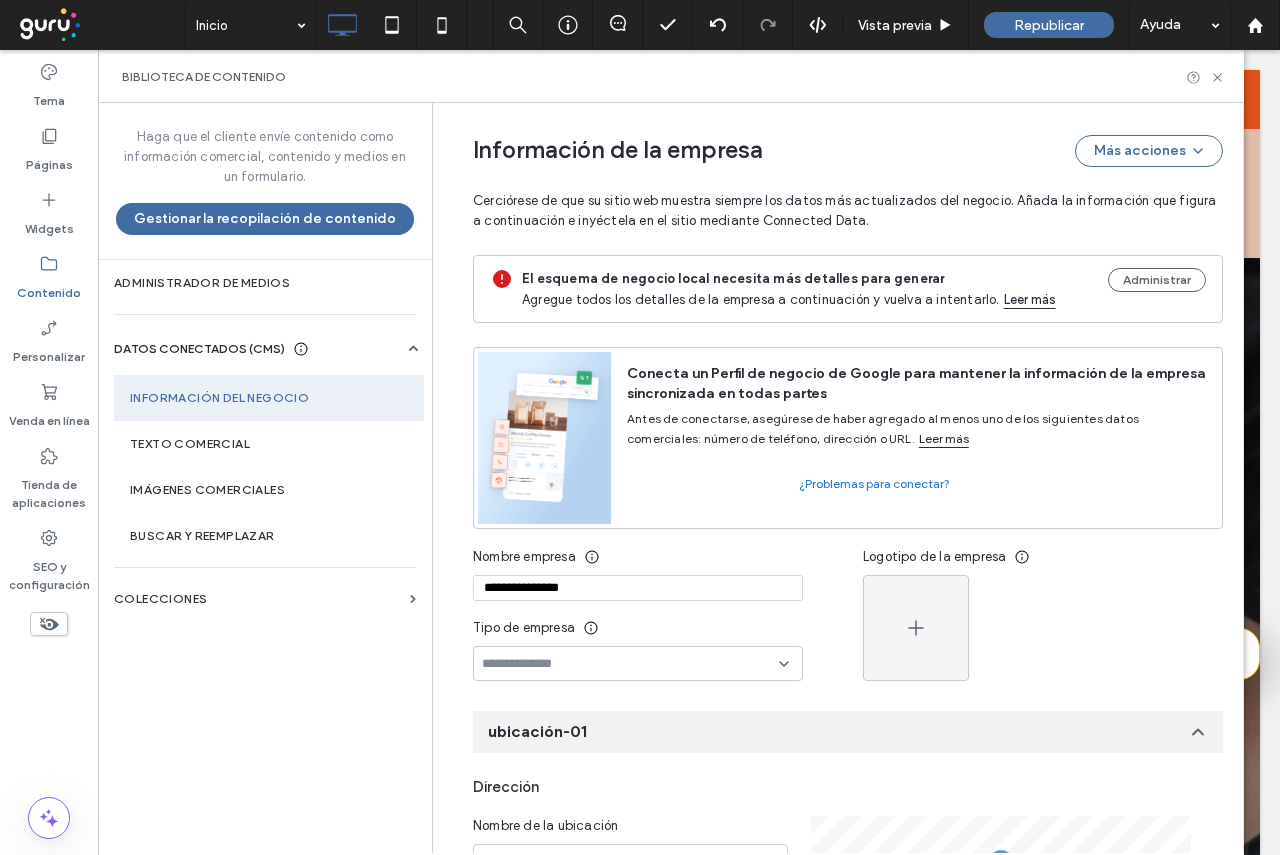 type on "**********" 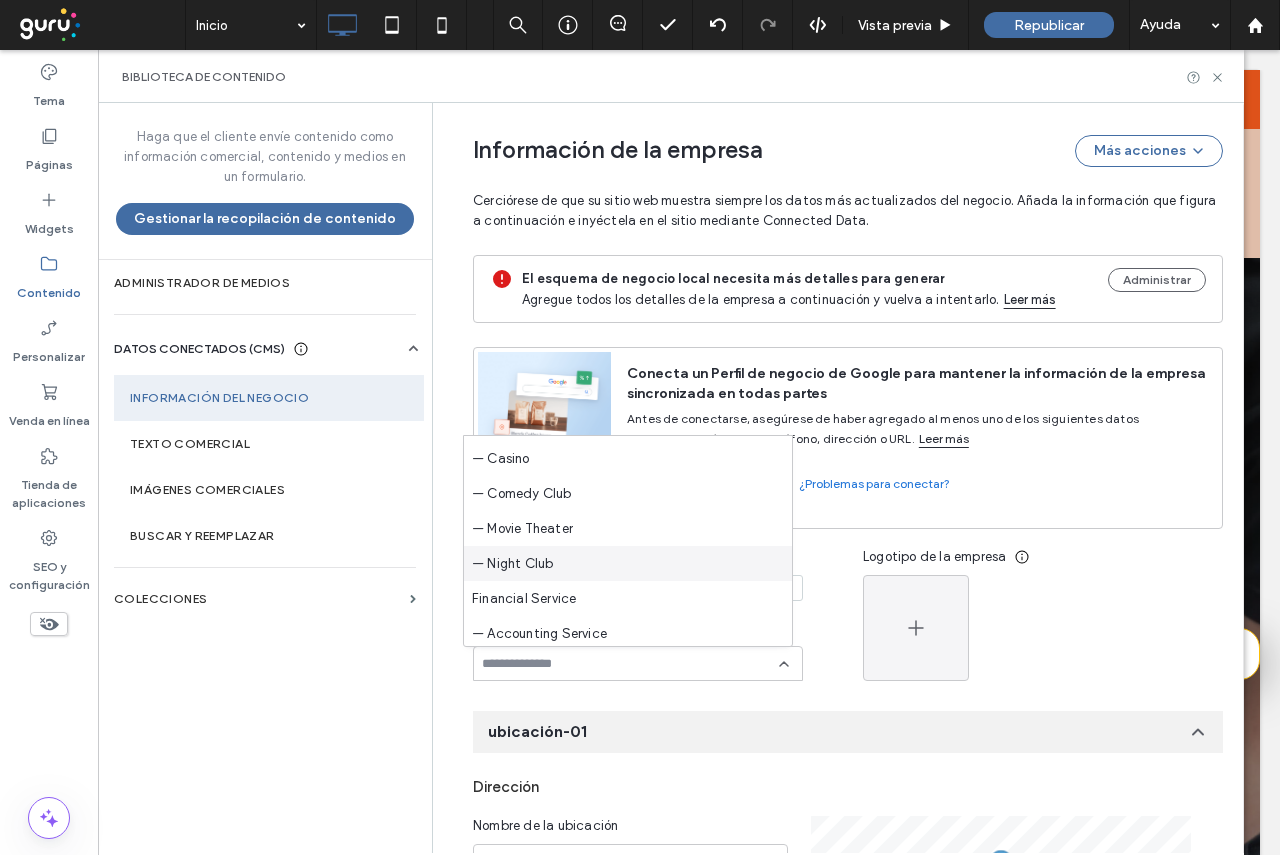scroll, scrollTop: 900, scrollLeft: 0, axis: vertical 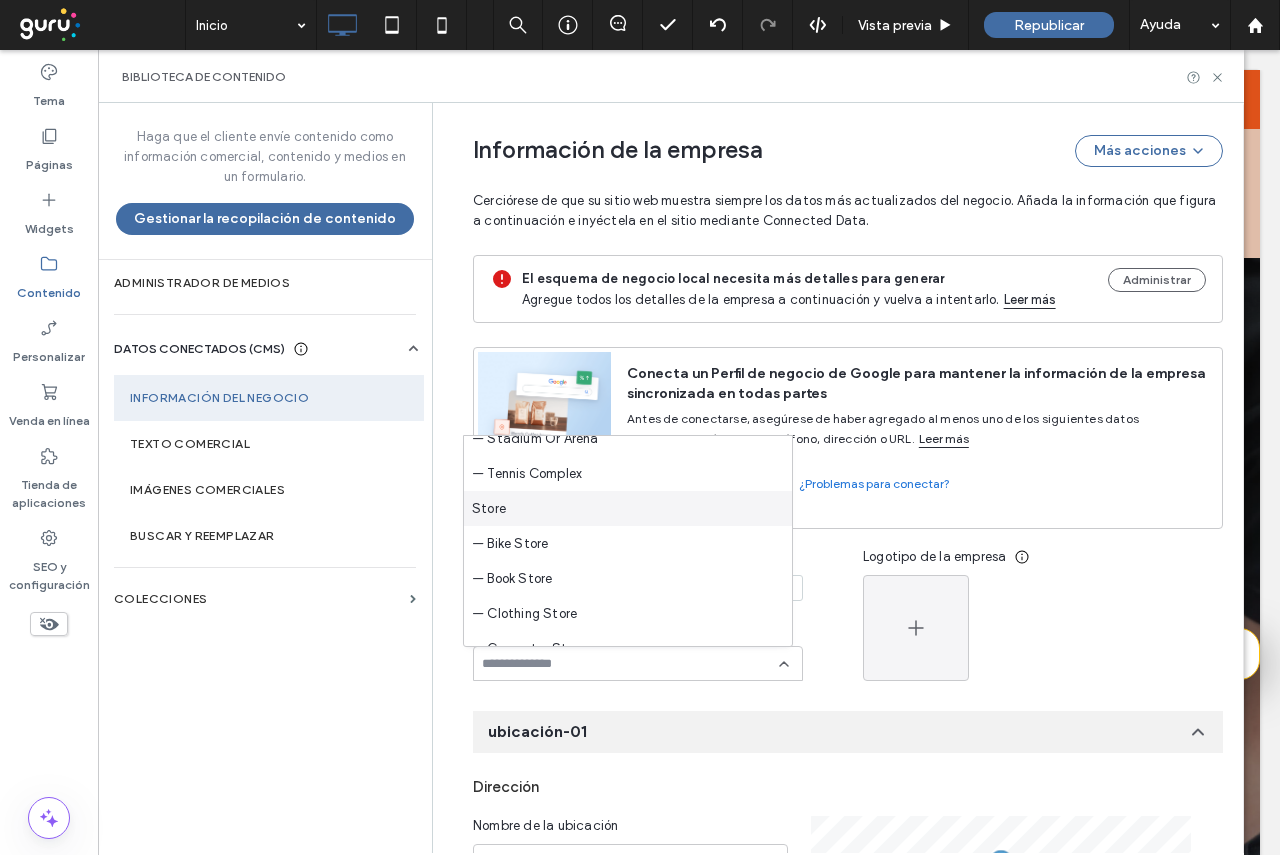 click on "Store" at bounding box center [489, 509] 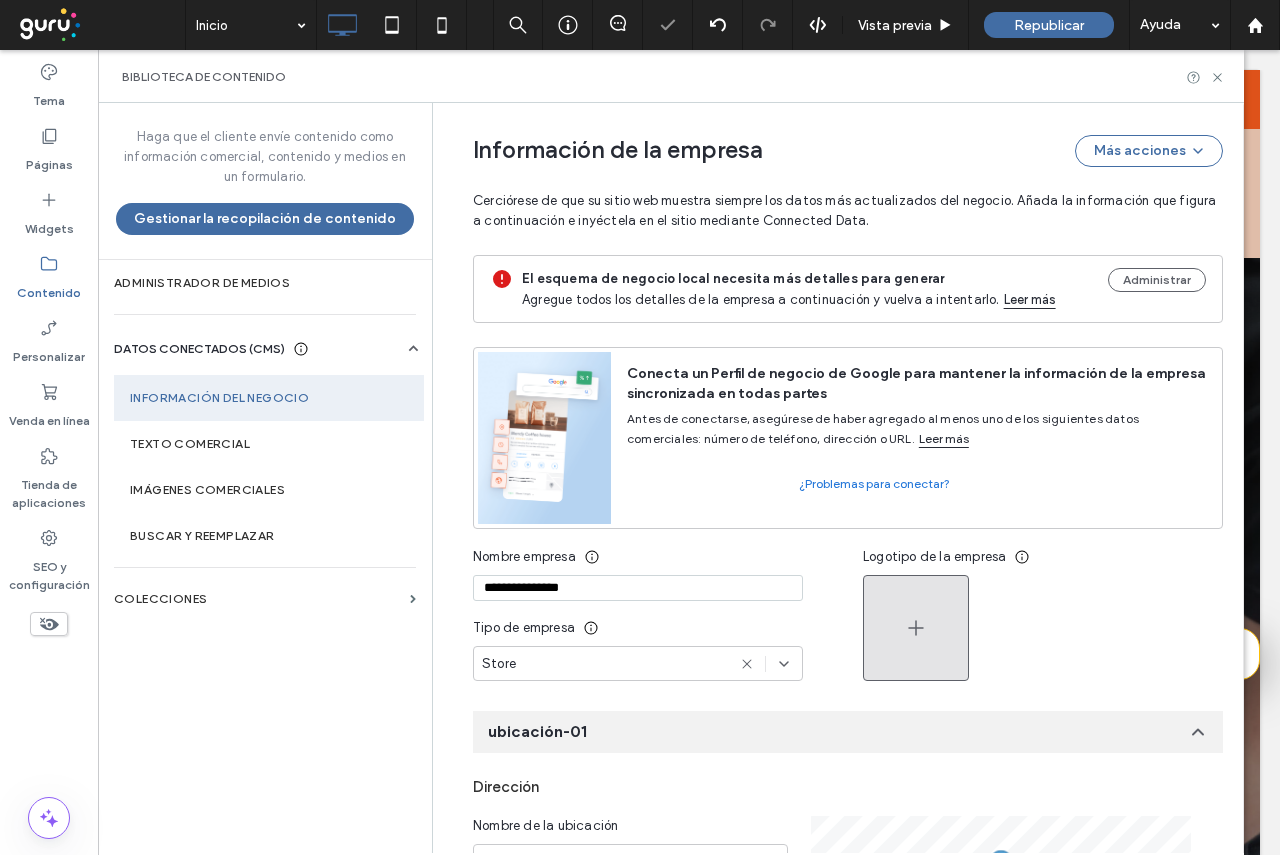 click at bounding box center (916, 628) 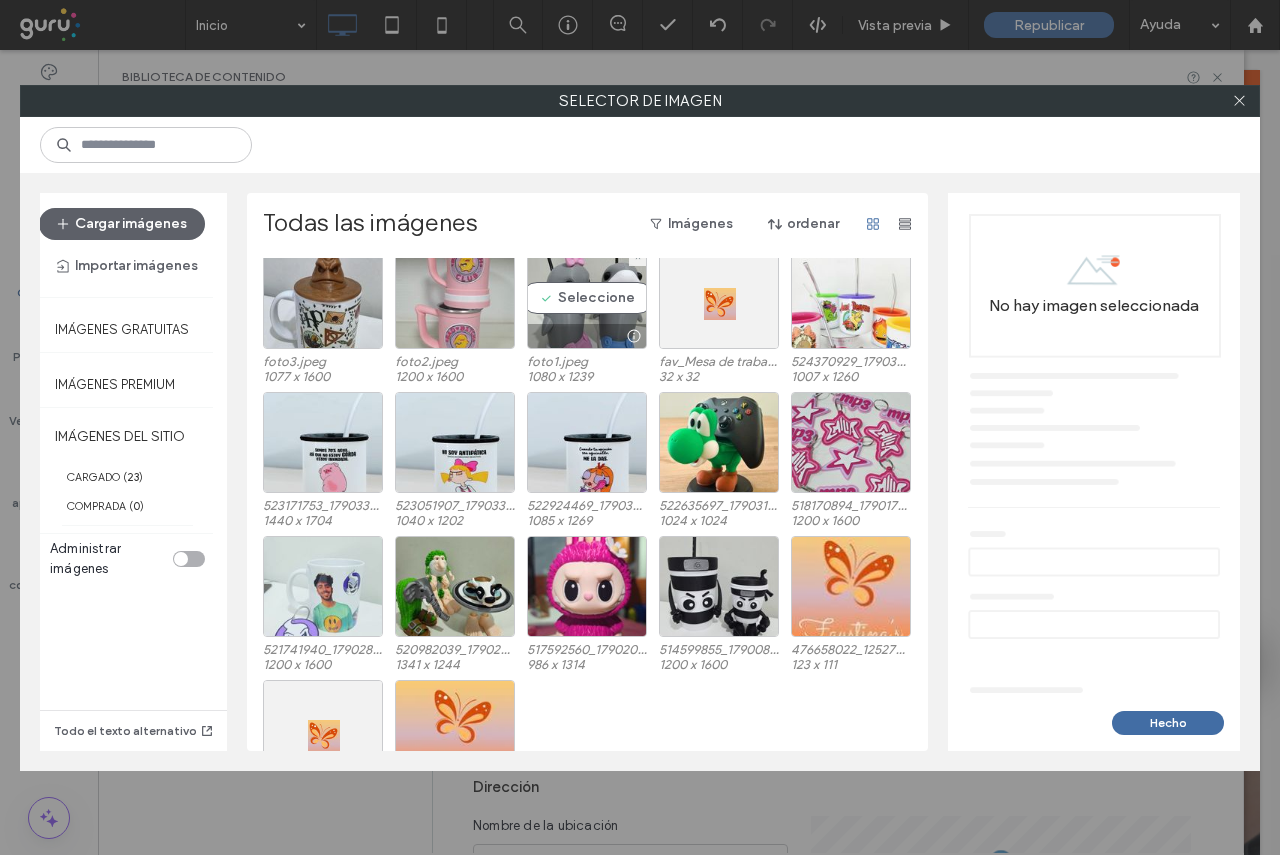 scroll, scrollTop: 200, scrollLeft: 0, axis: vertical 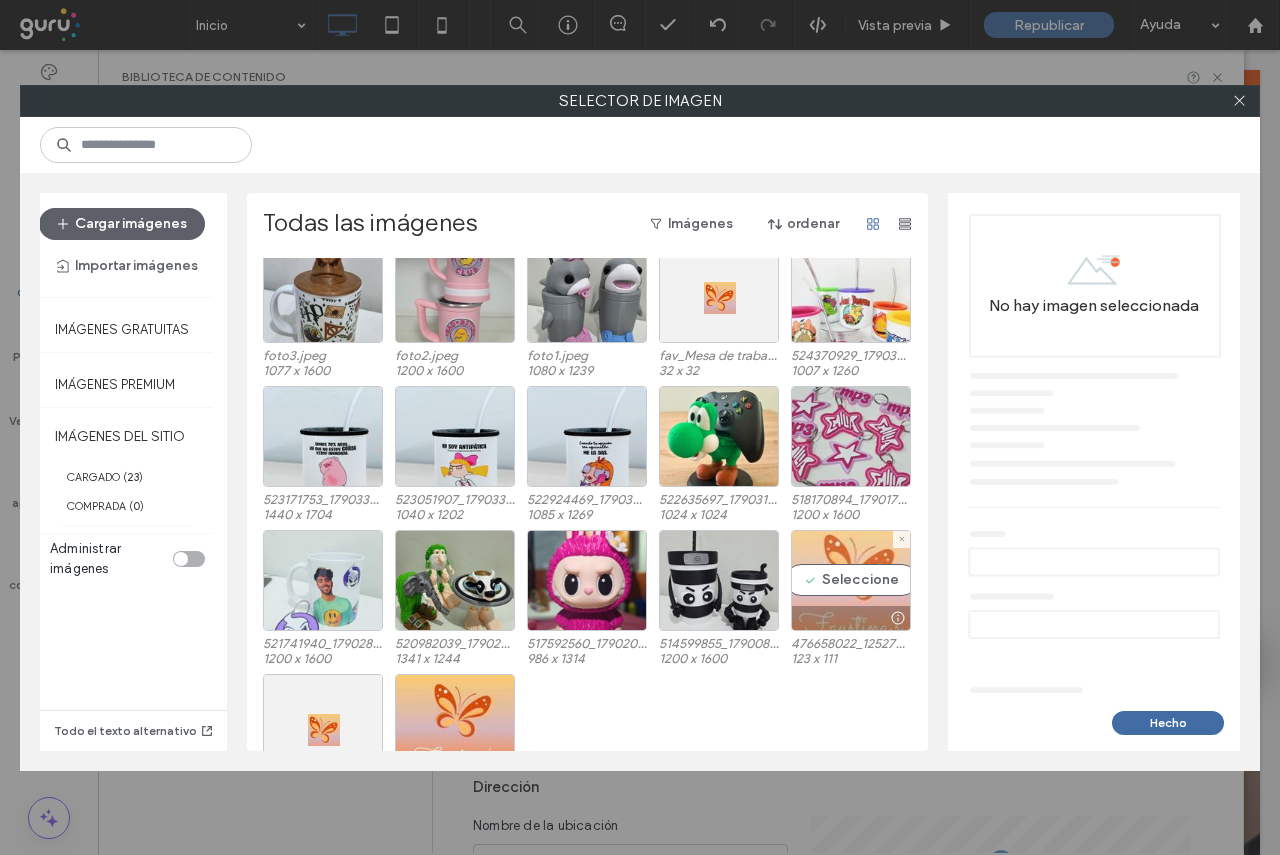 click on "Seleccione" at bounding box center (851, 580) 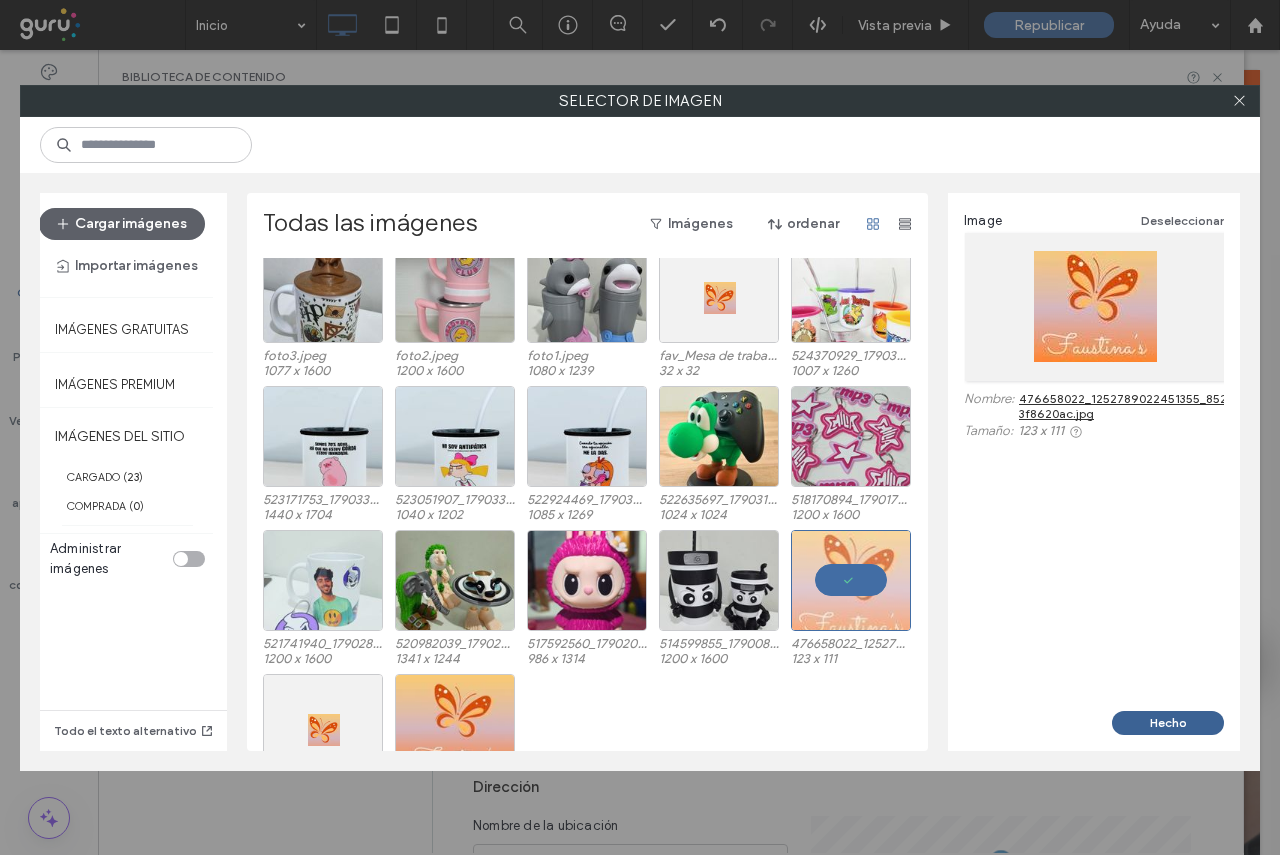 click on "Hecho" at bounding box center (1168, 723) 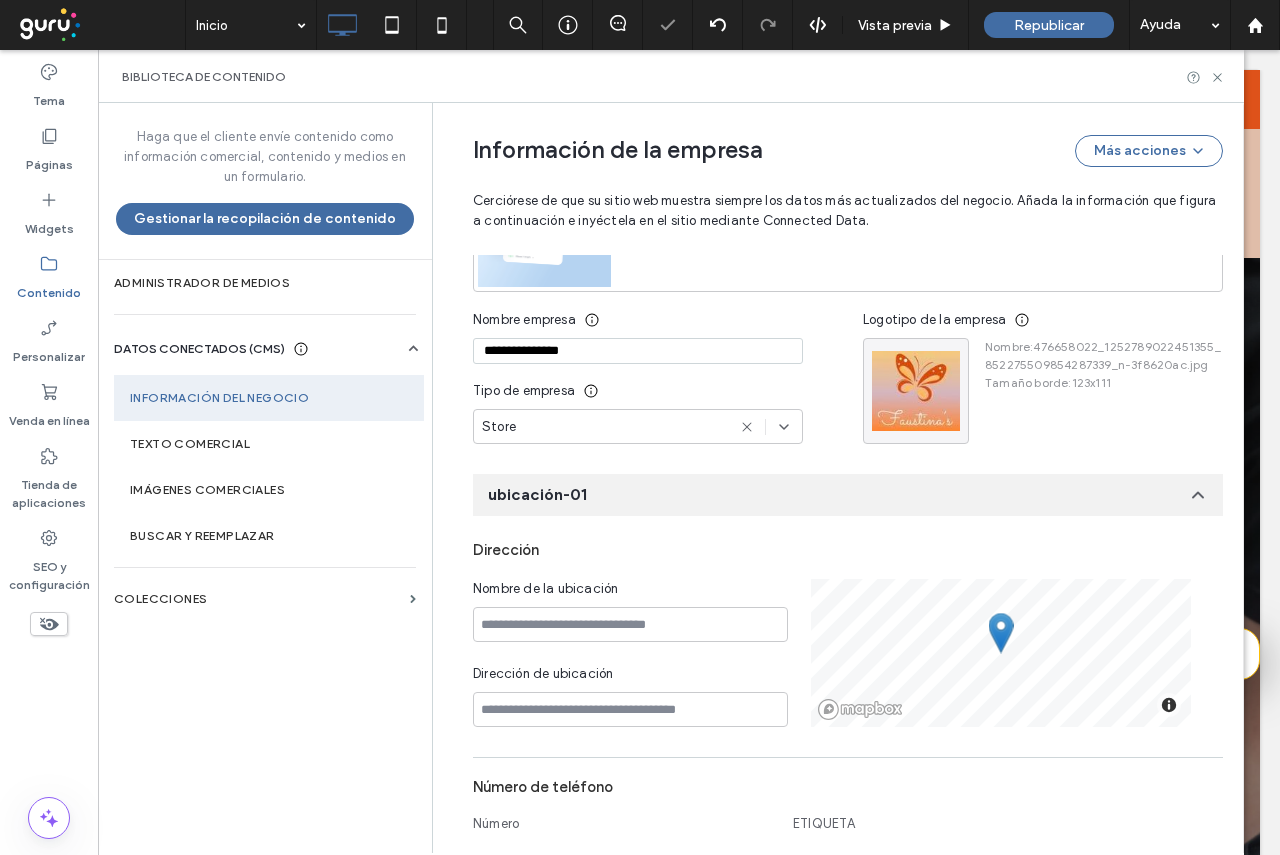 scroll, scrollTop: 300, scrollLeft: 0, axis: vertical 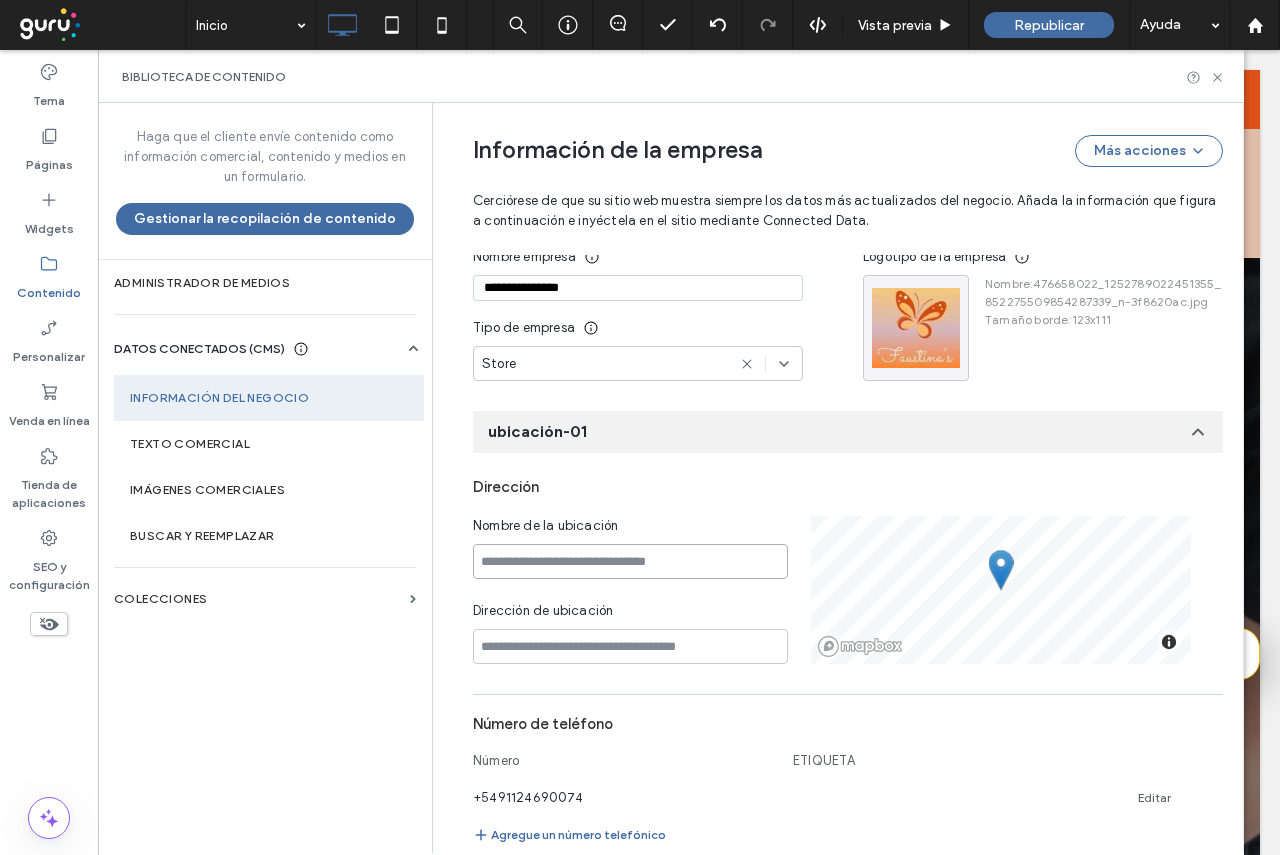 click at bounding box center [630, 561] 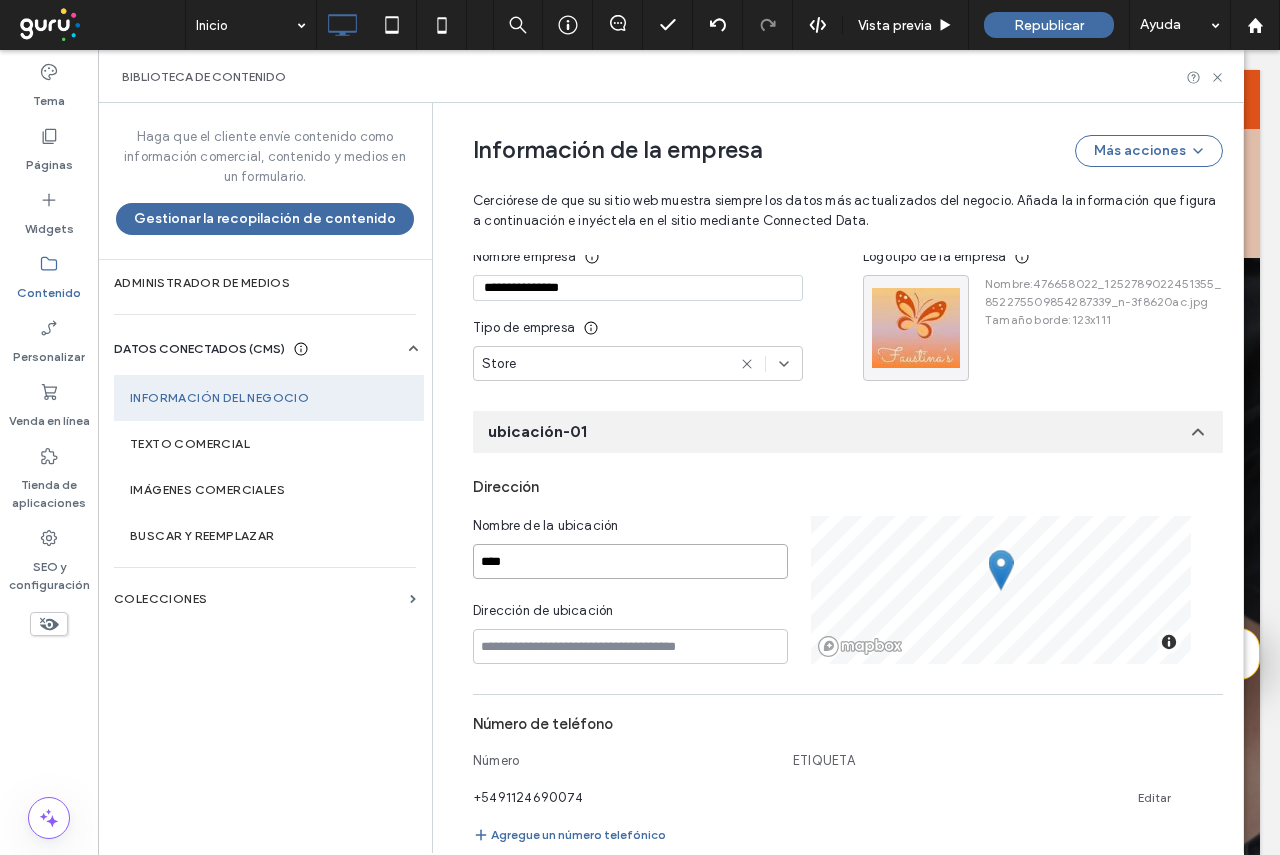type on "****" 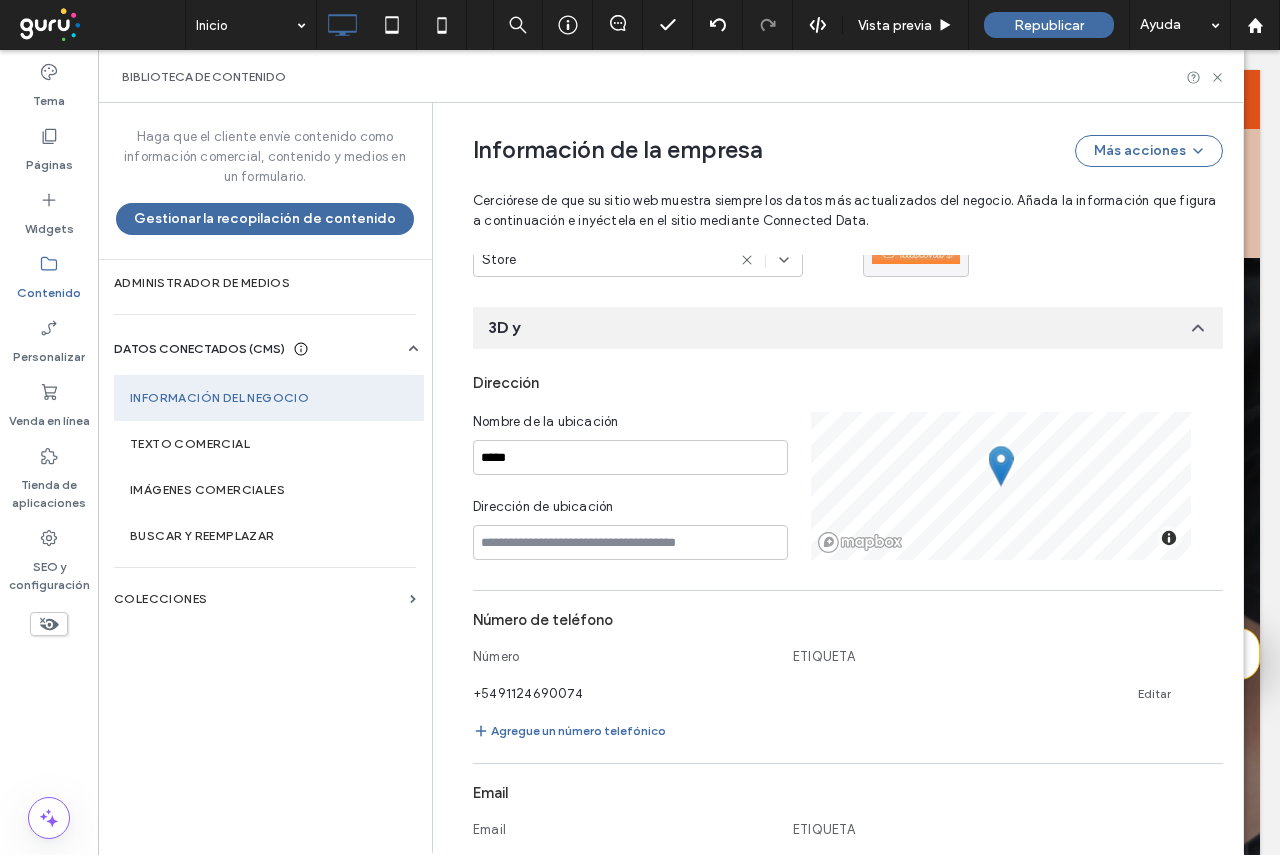 scroll, scrollTop: 424, scrollLeft: 0, axis: vertical 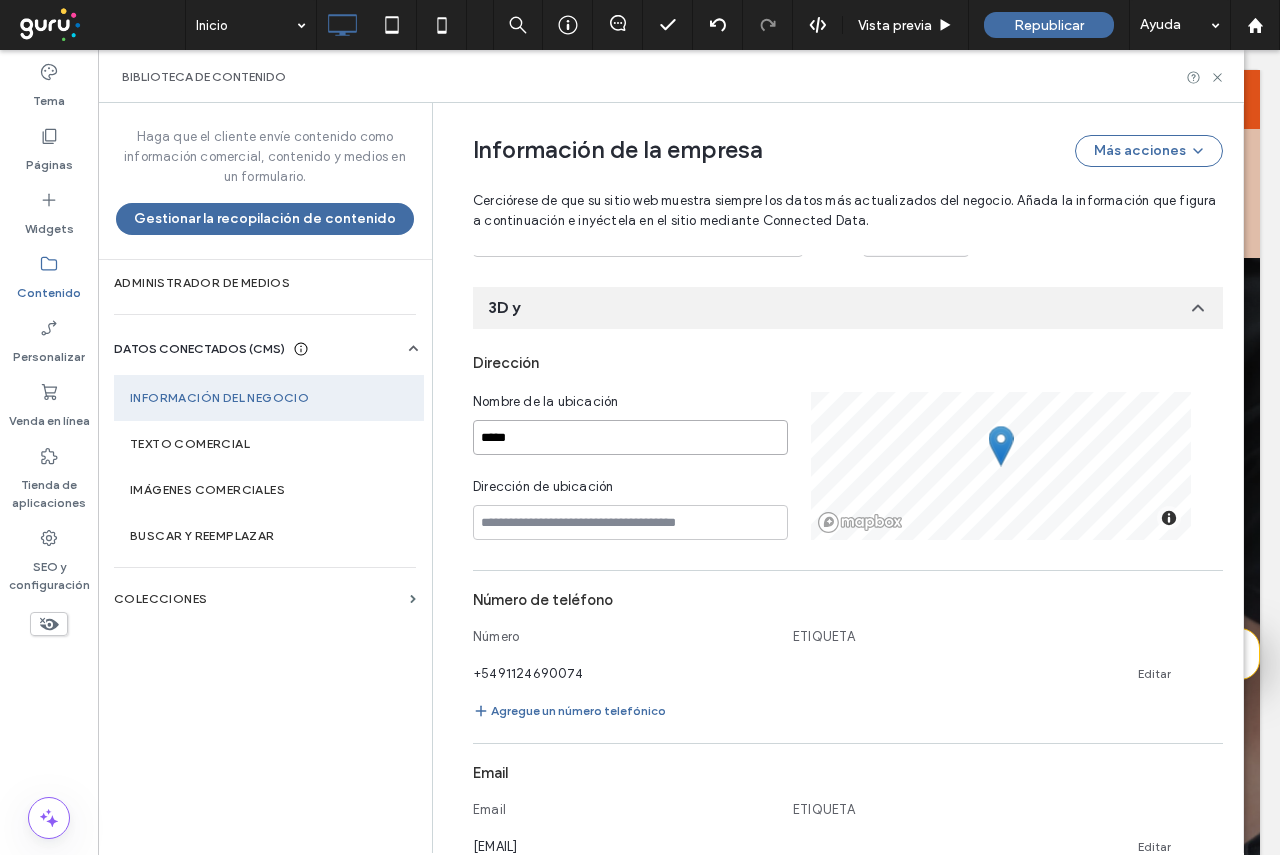 click on "****" at bounding box center (630, 437) 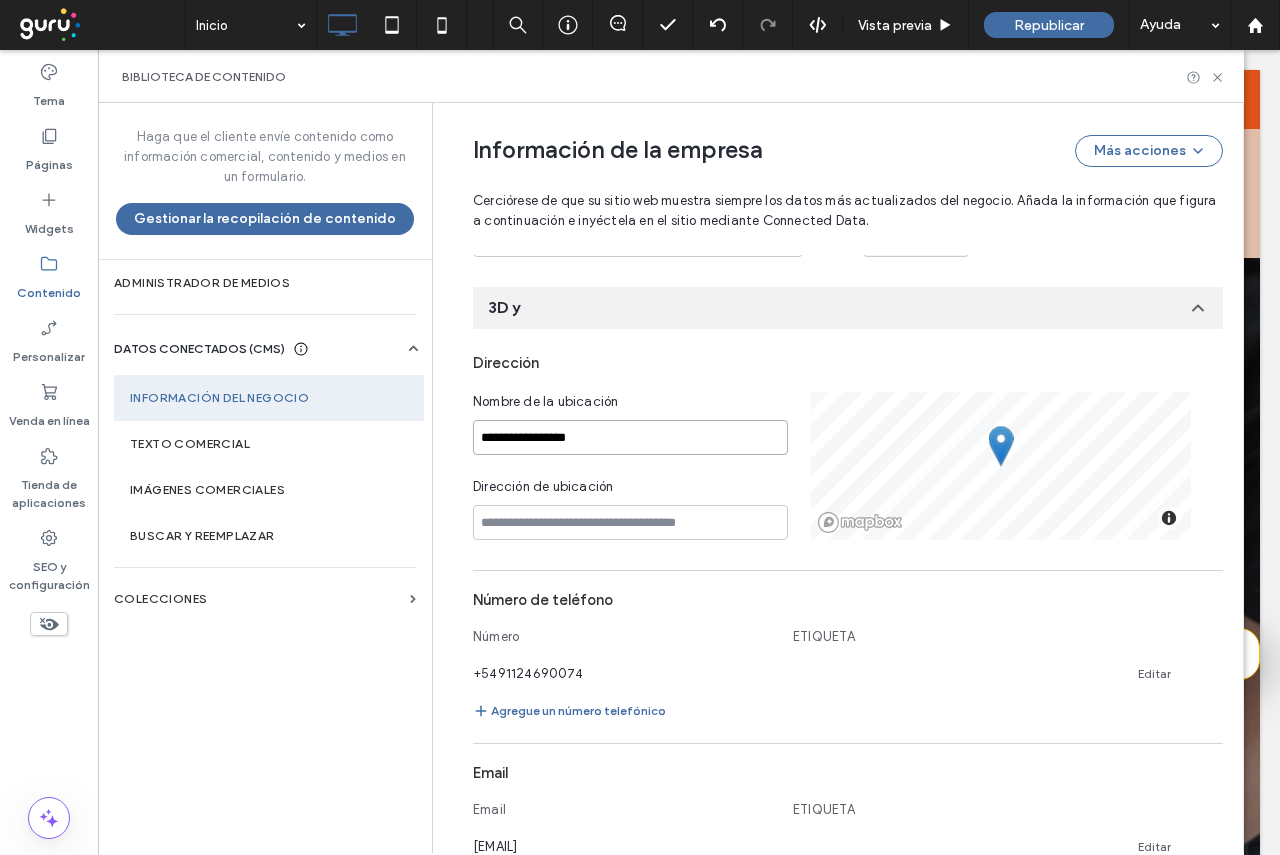 type on "**********" 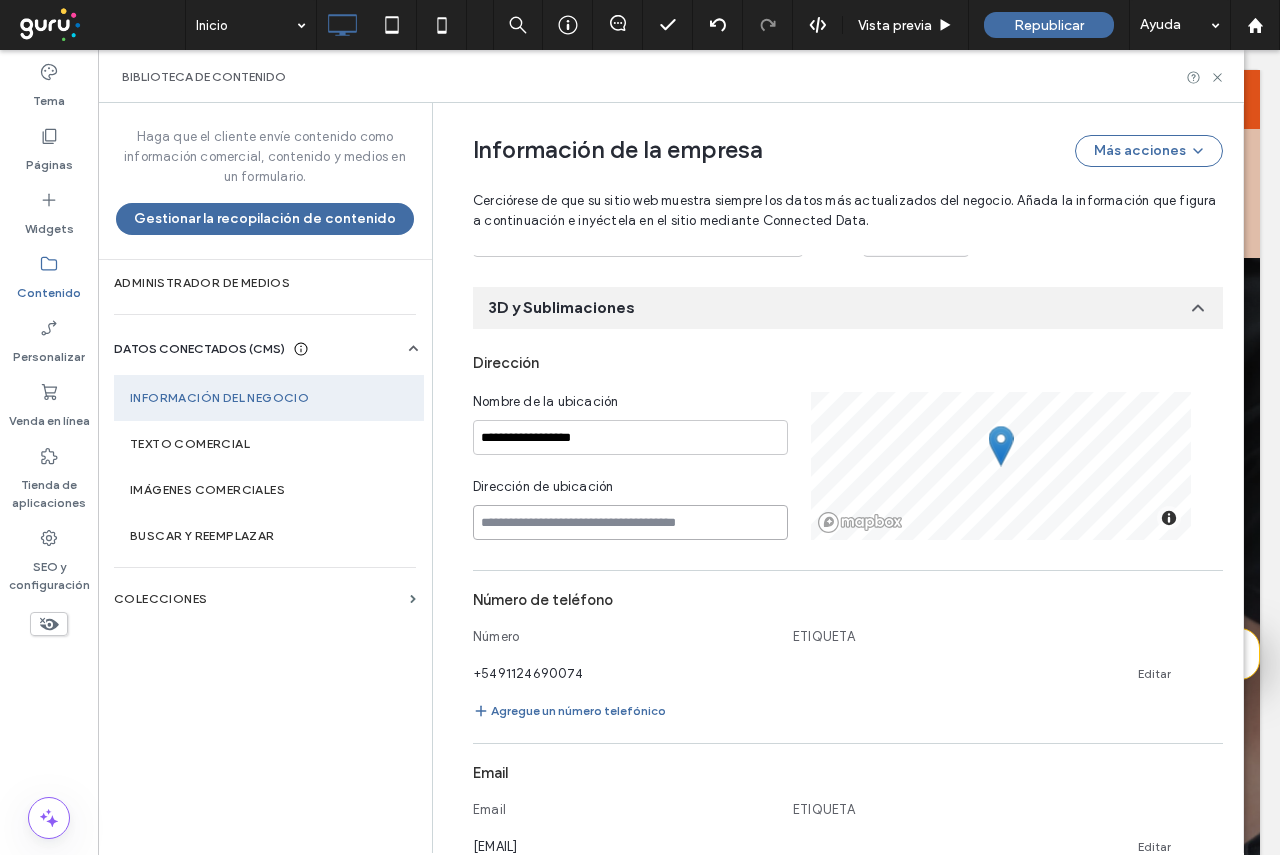 click at bounding box center [630, 522] 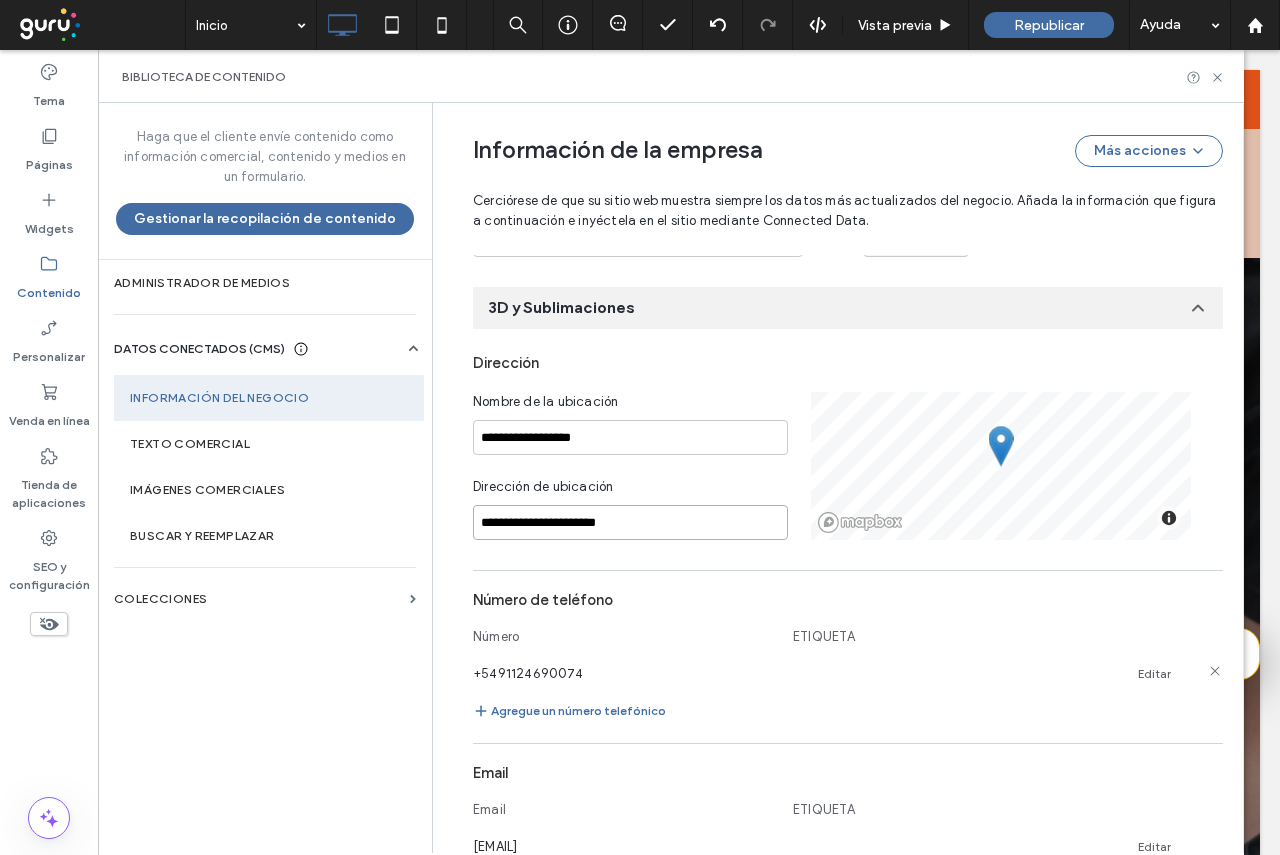 type on "**********" 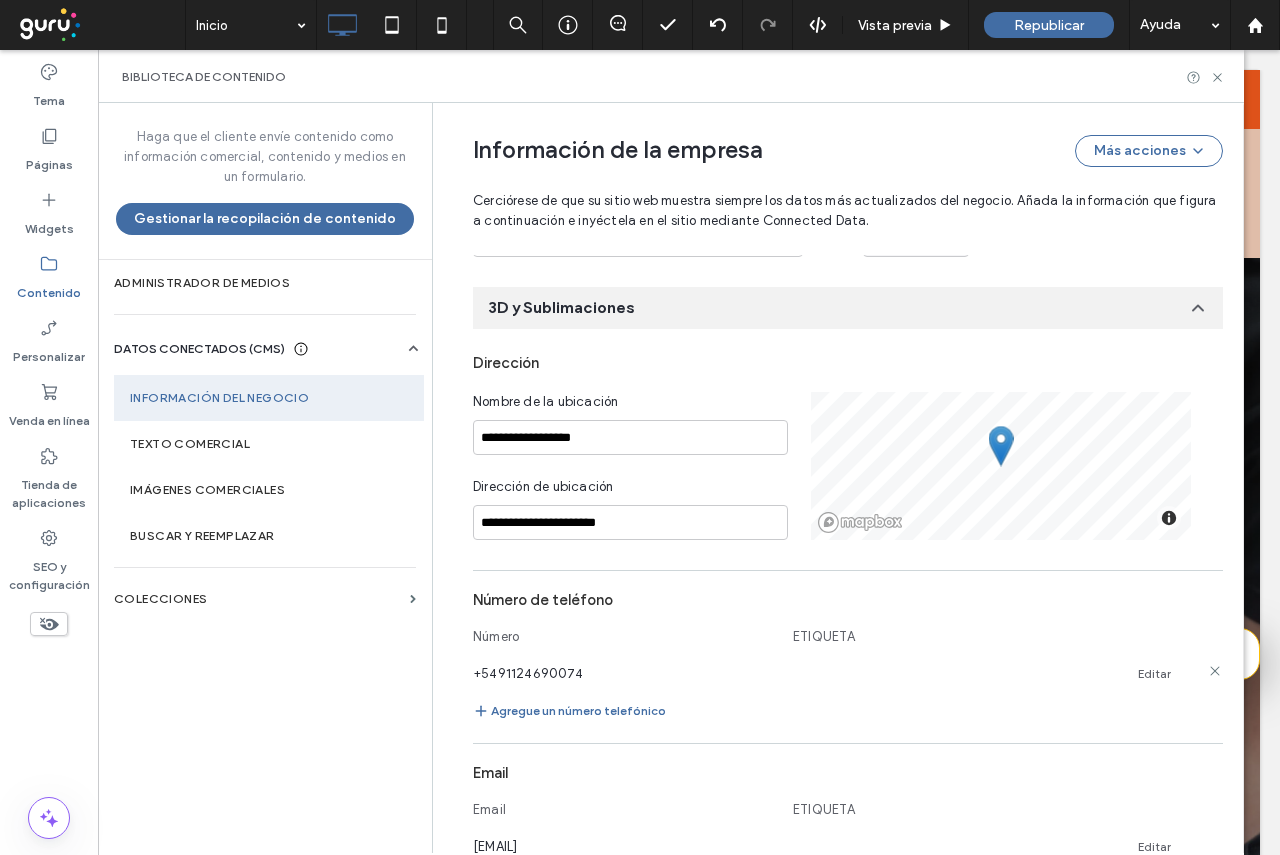 click on "Editar" at bounding box center [1154, 674] 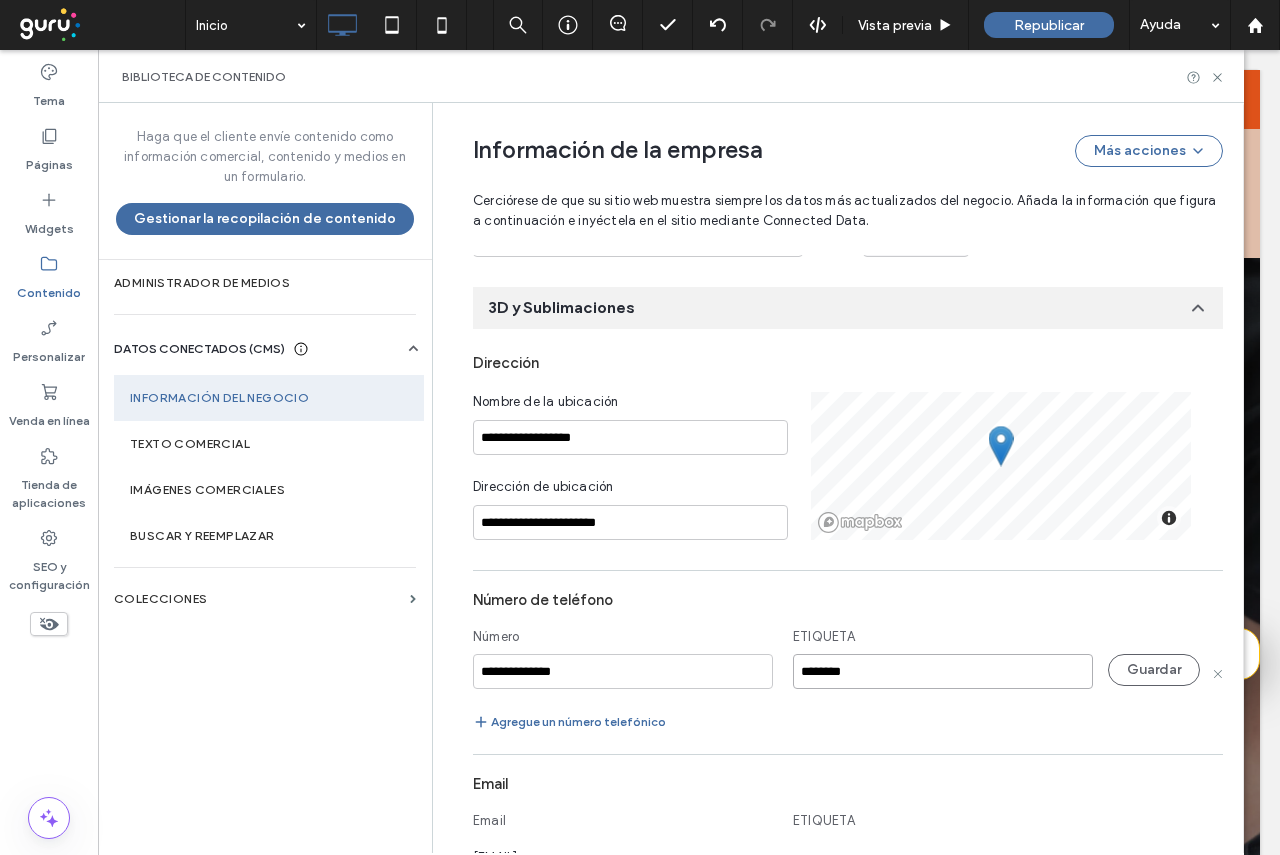 type on "********" 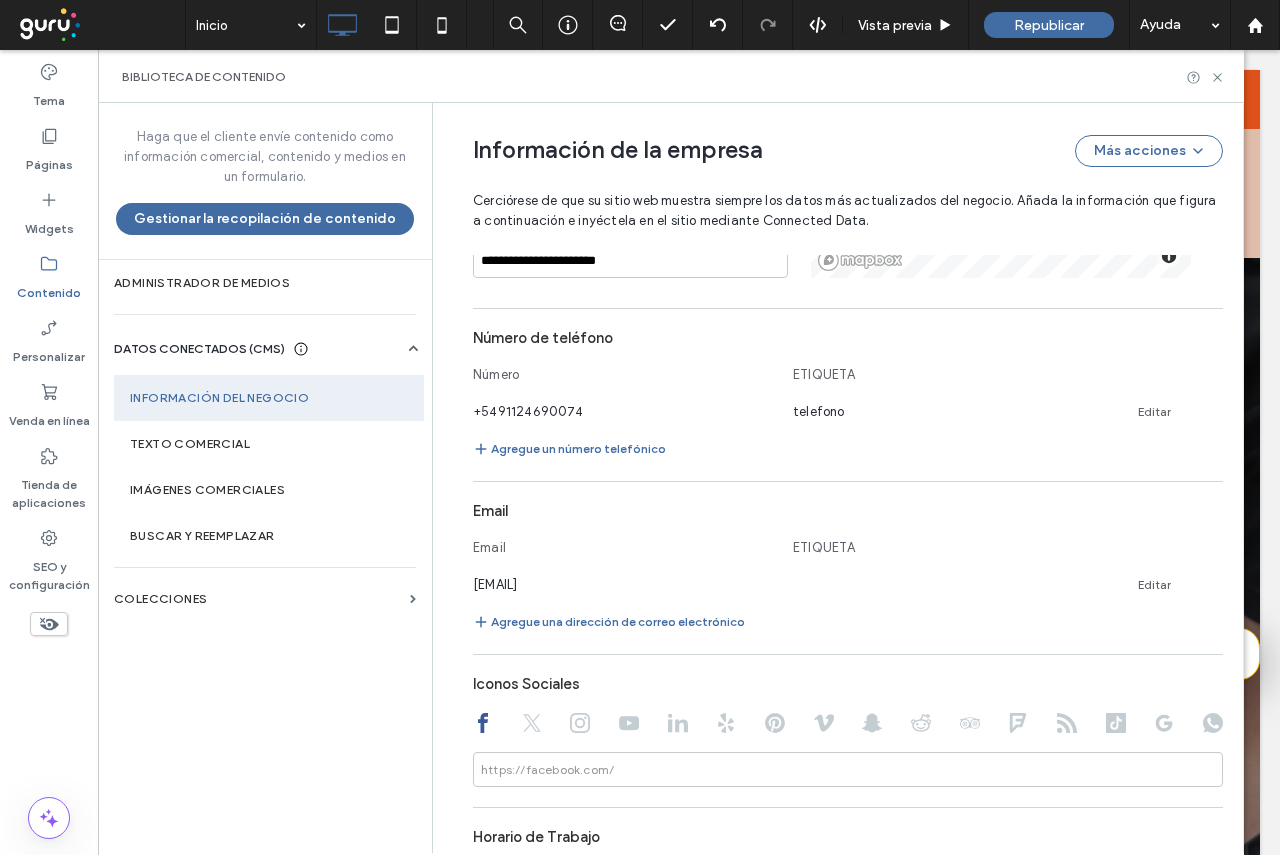 scroll, scrollTop: 724, scrollLeft: 0, axis: vertical 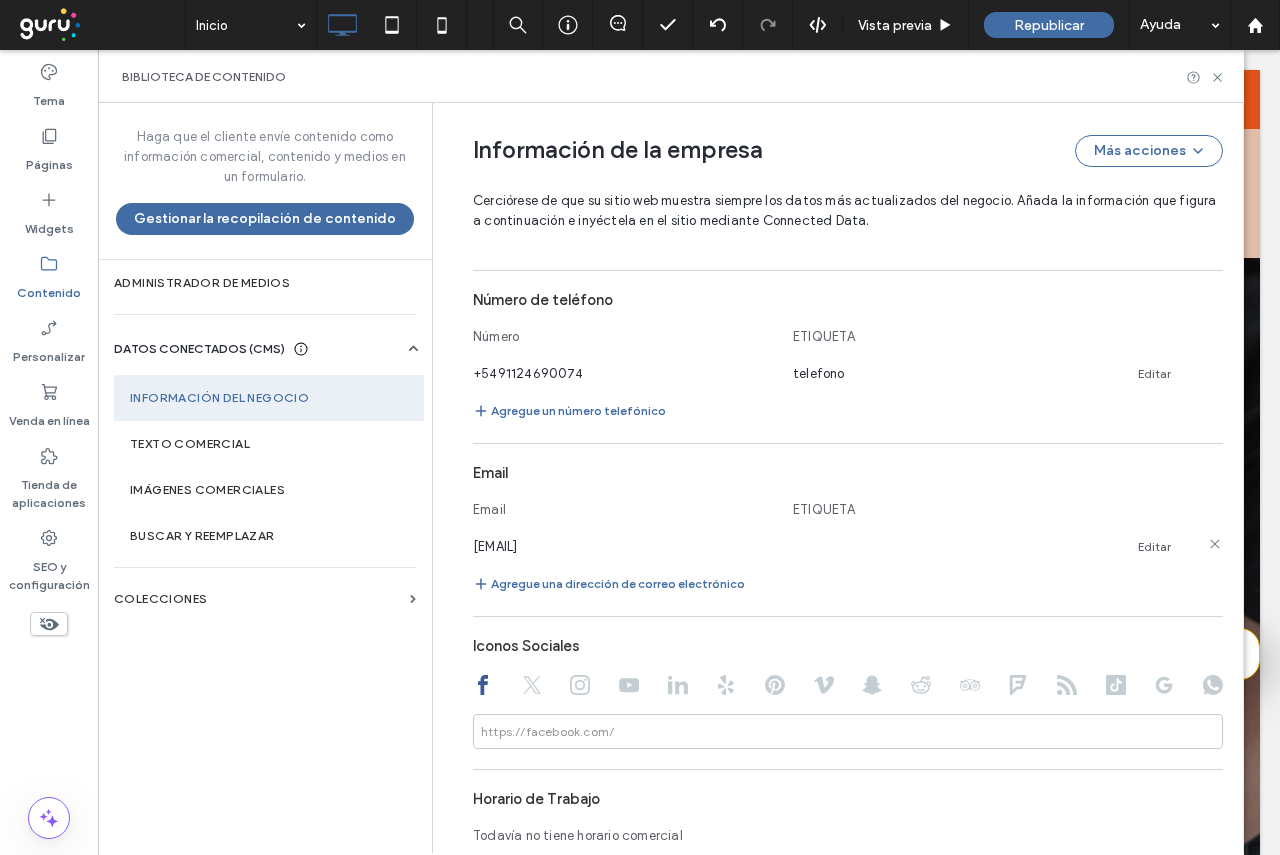 click on "Editar" at bounding box center [1154, 547] 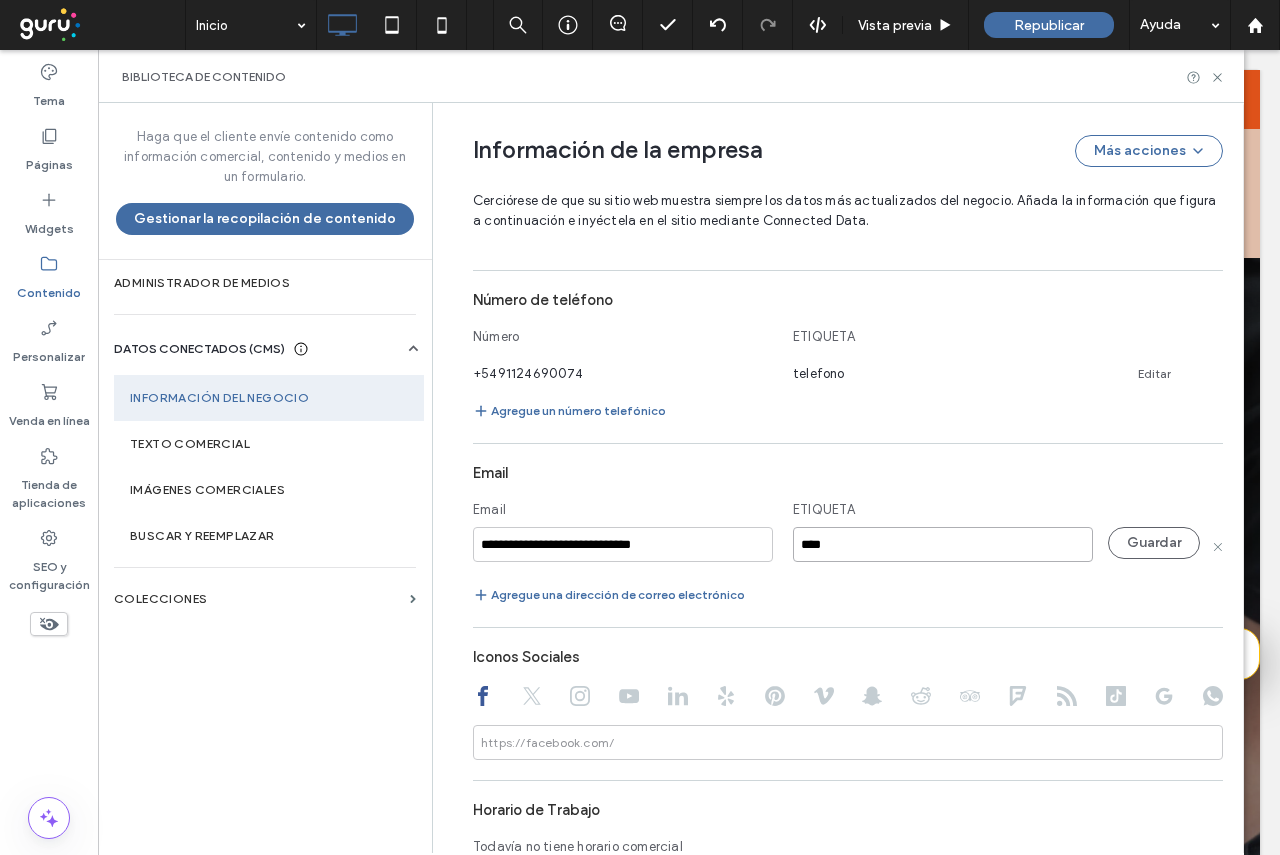 type on "****" 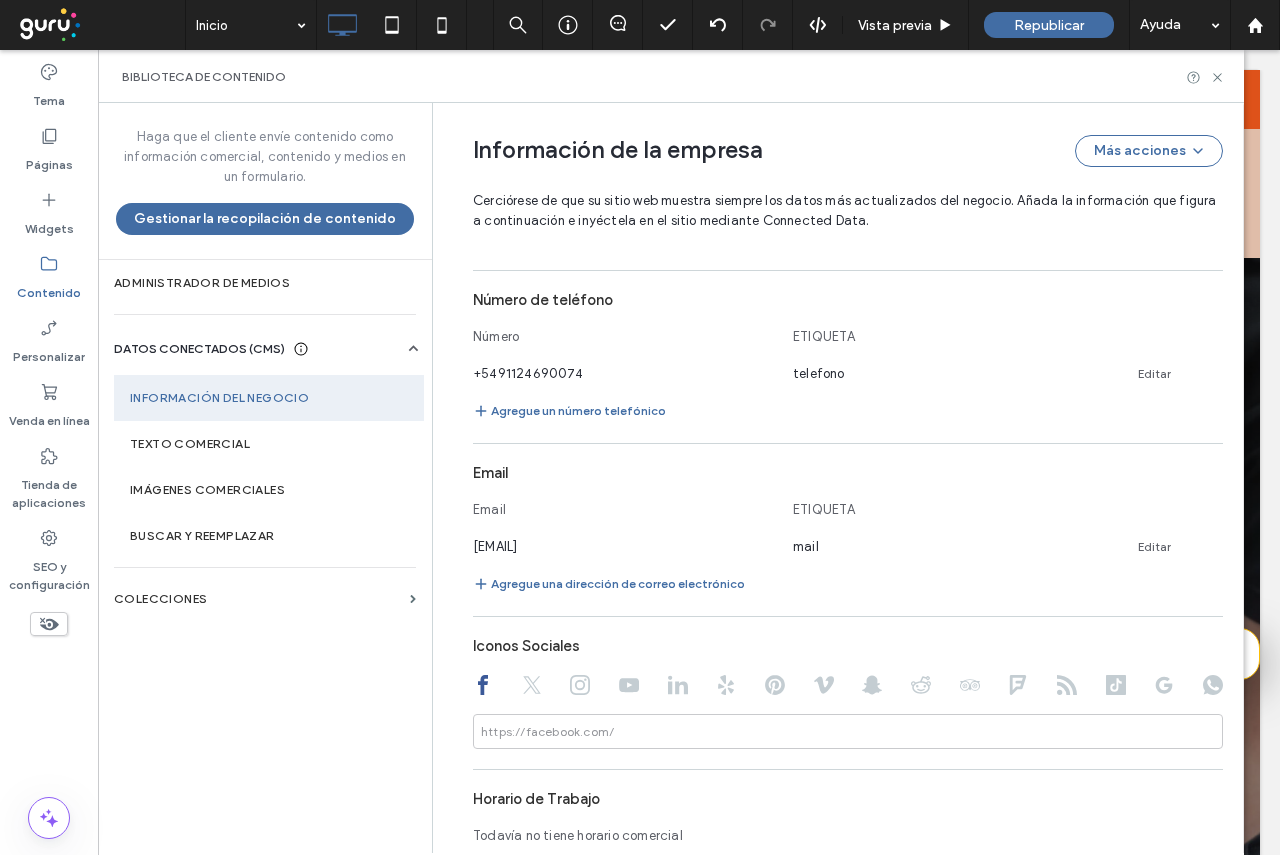 click 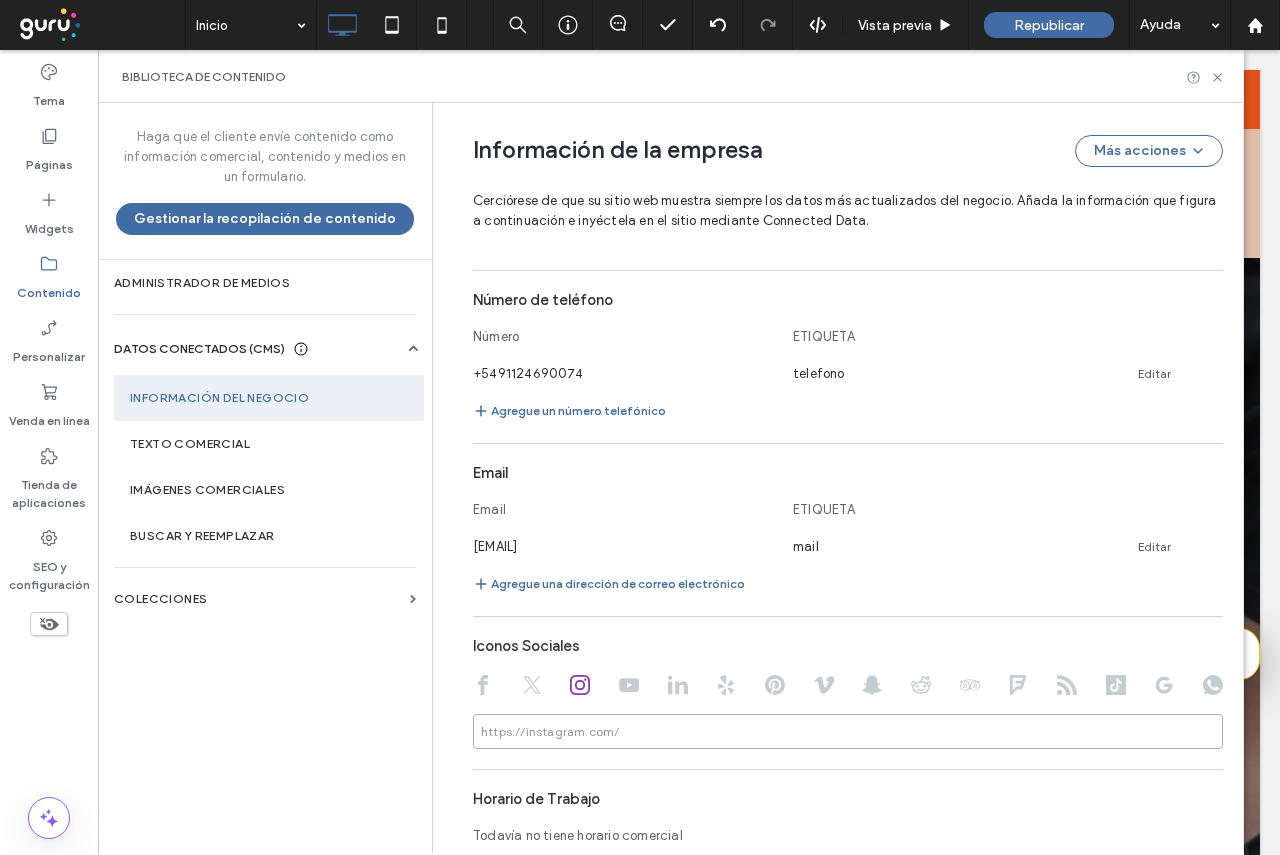 click at bounding box center (848, 731) 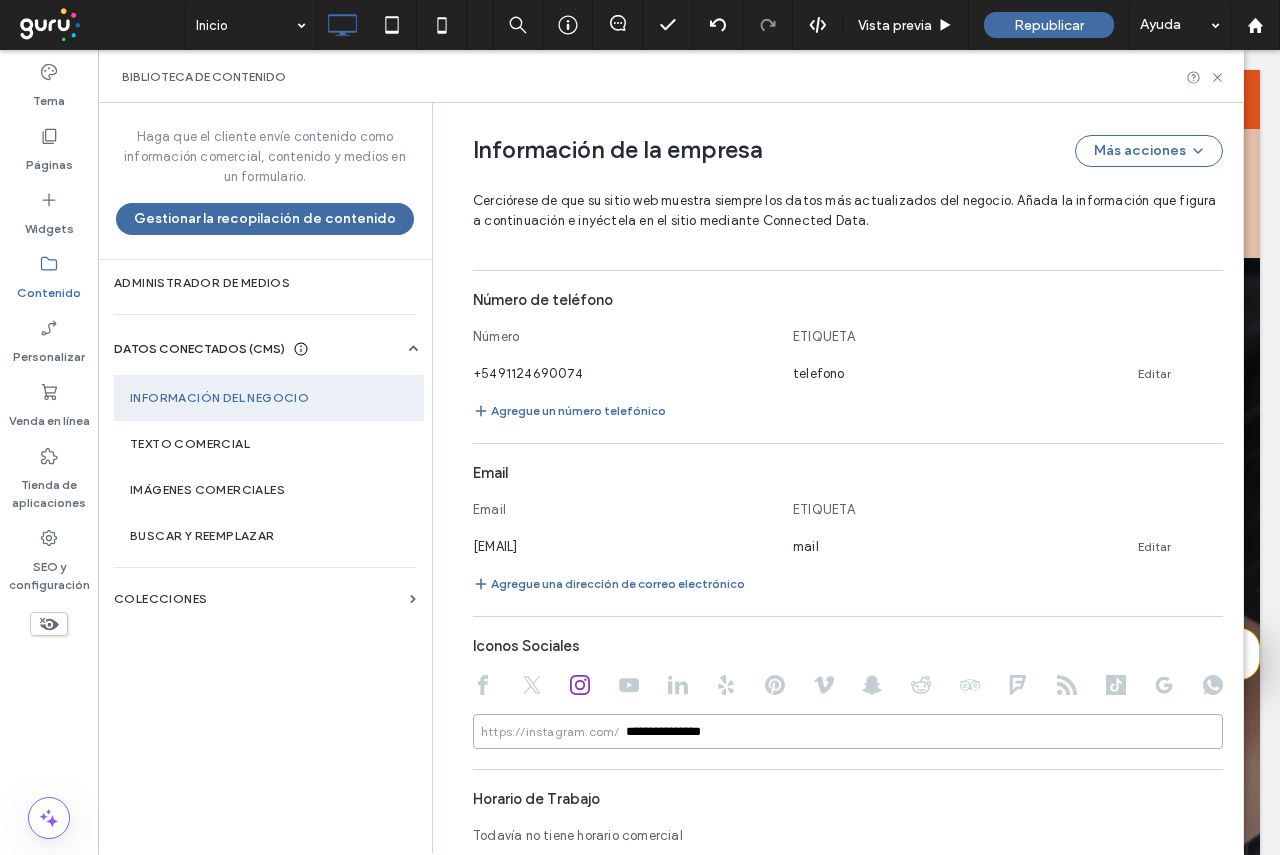type on "**********" 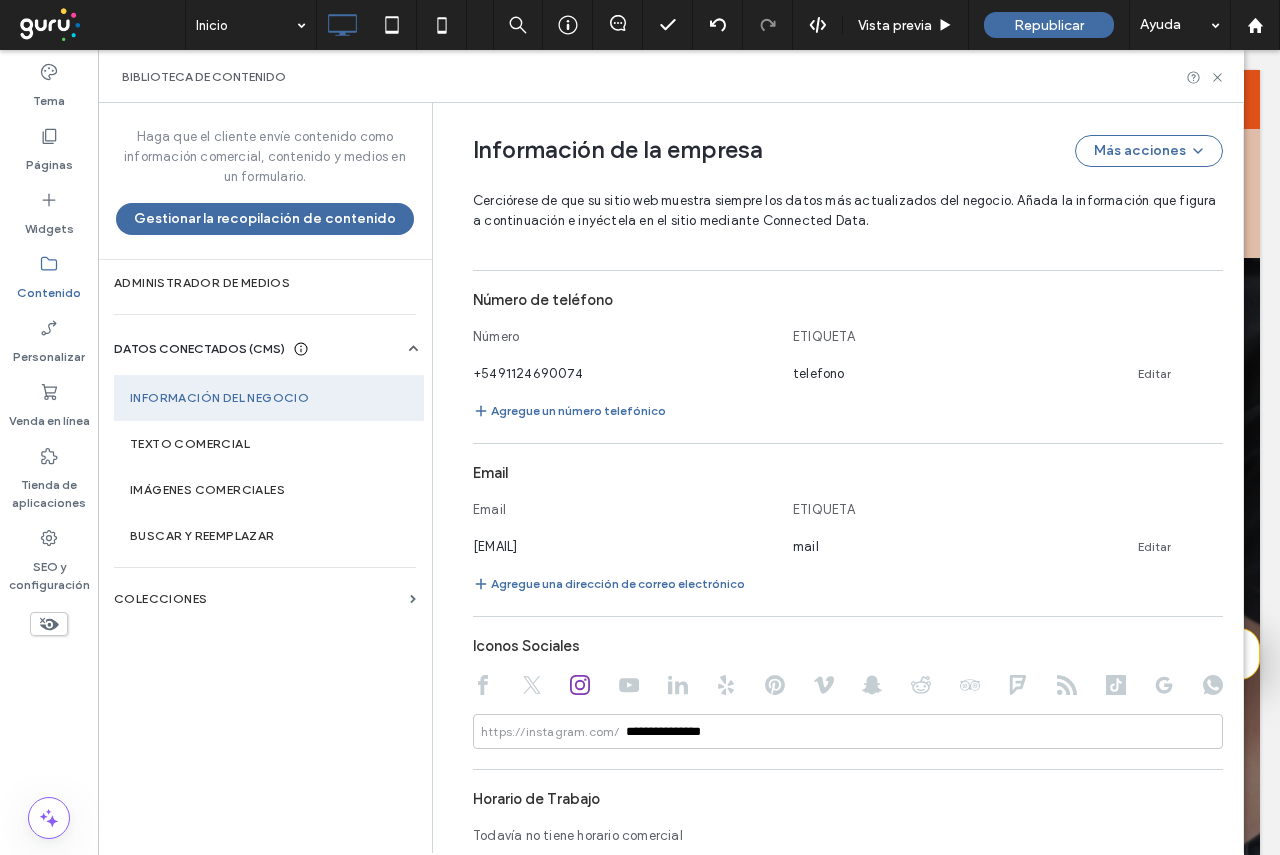 click on "**********" at bounding box center [833, 232] 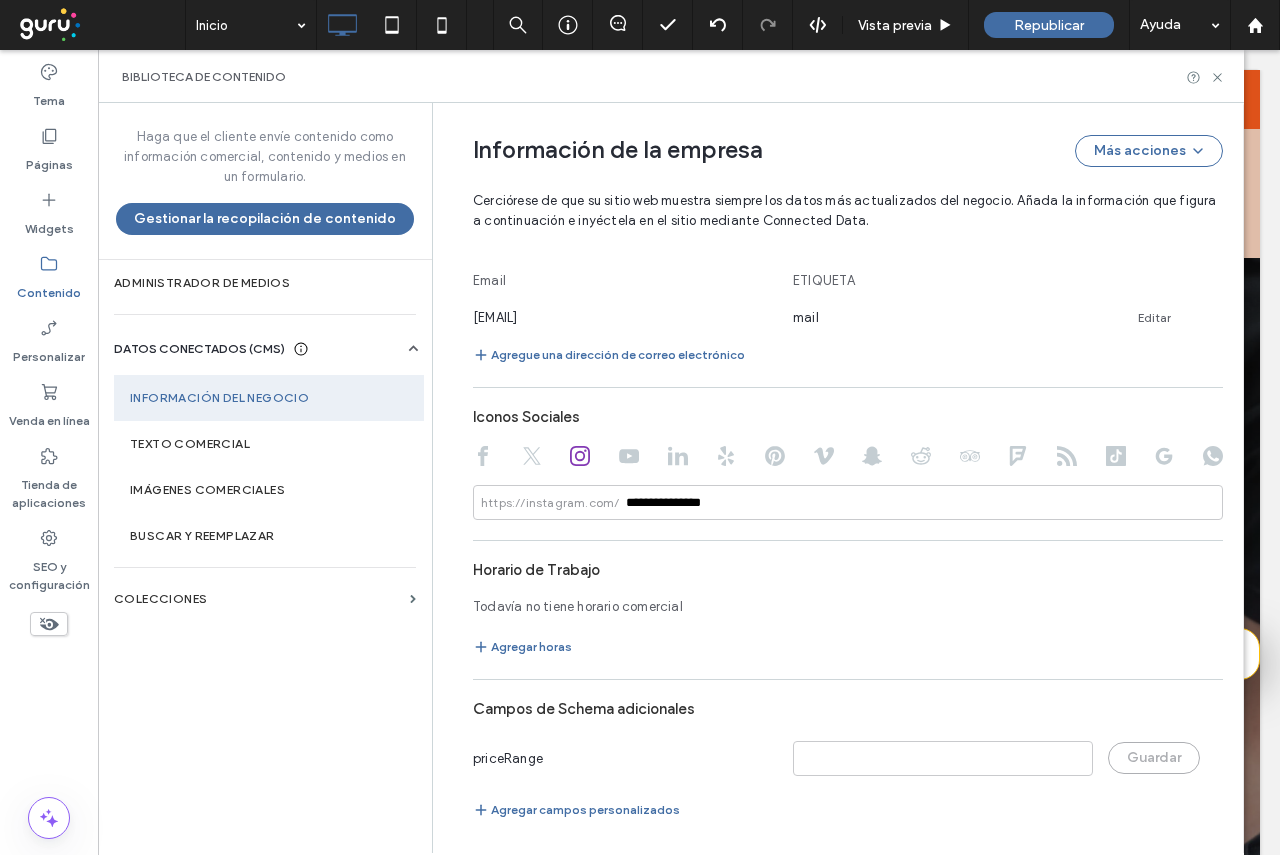 scroll, scrollTop: 957, scrollLeft: 0, axis: vertical 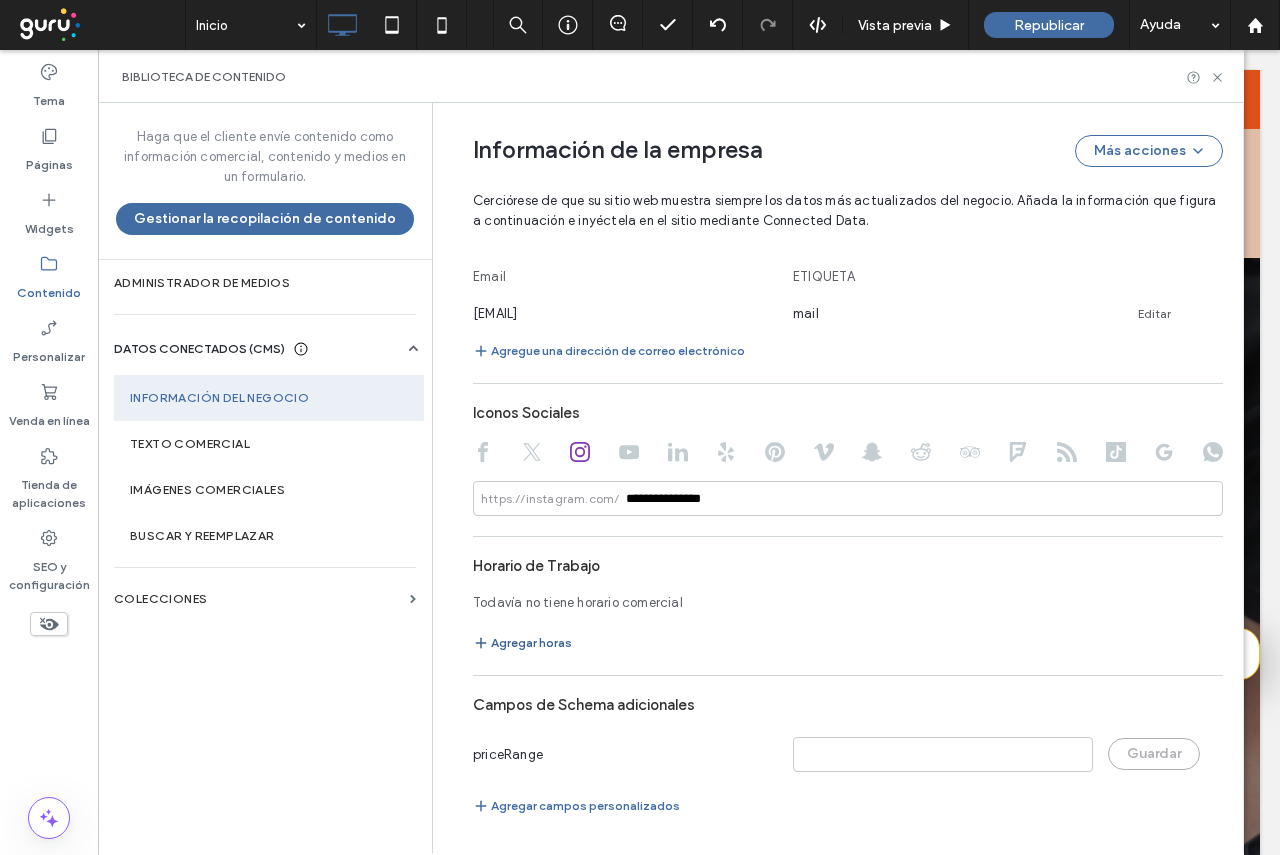 click on "Agregar horas" at bounding box center (522, 643) 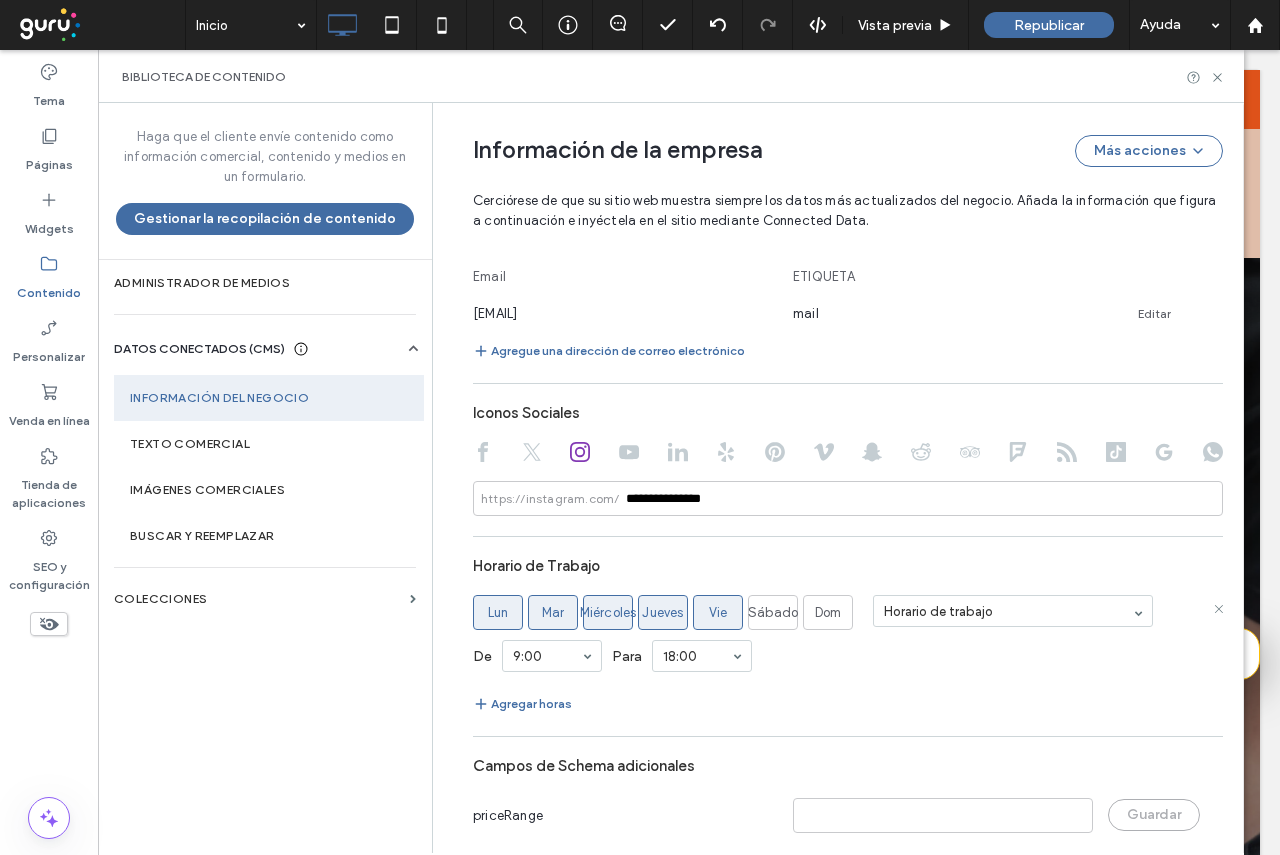 type 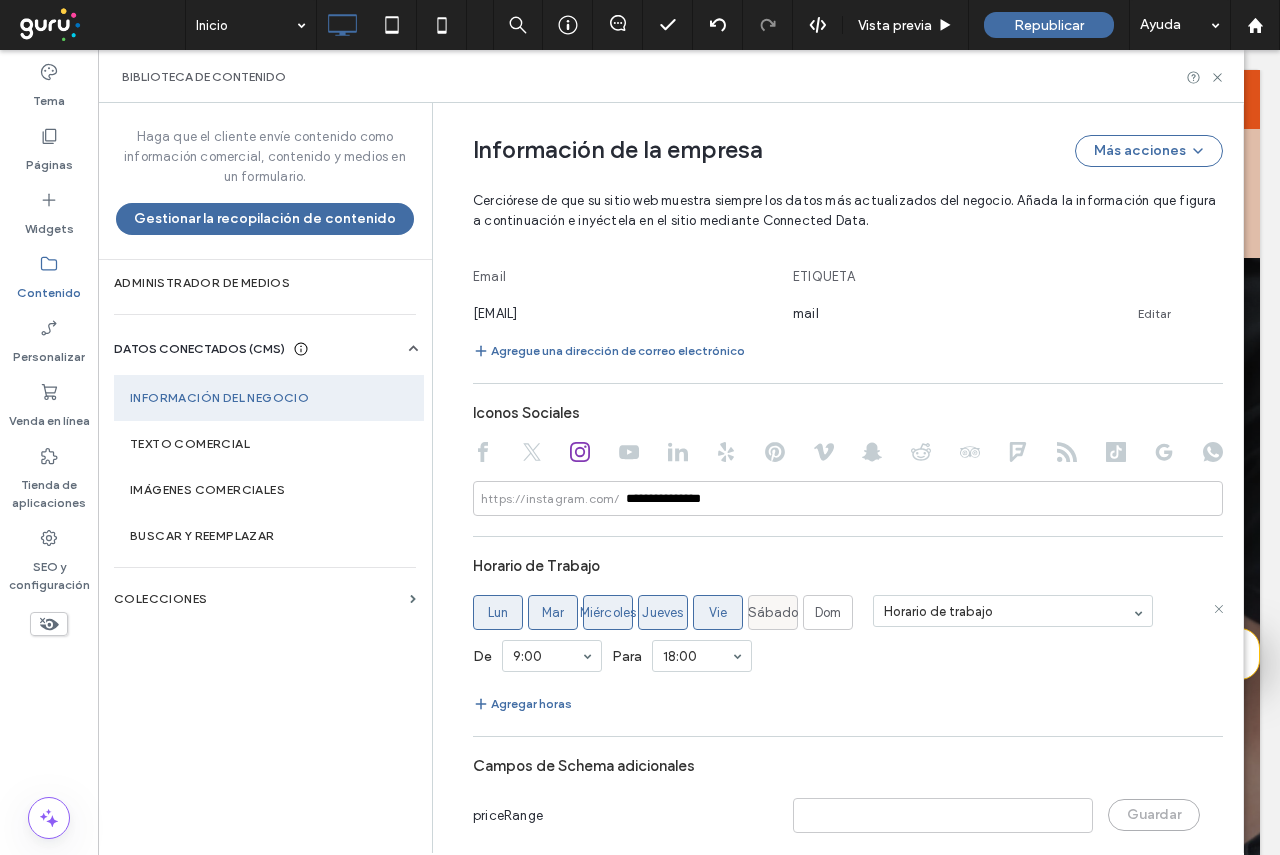 click on "Sábado" at bounding box center (773, 613) 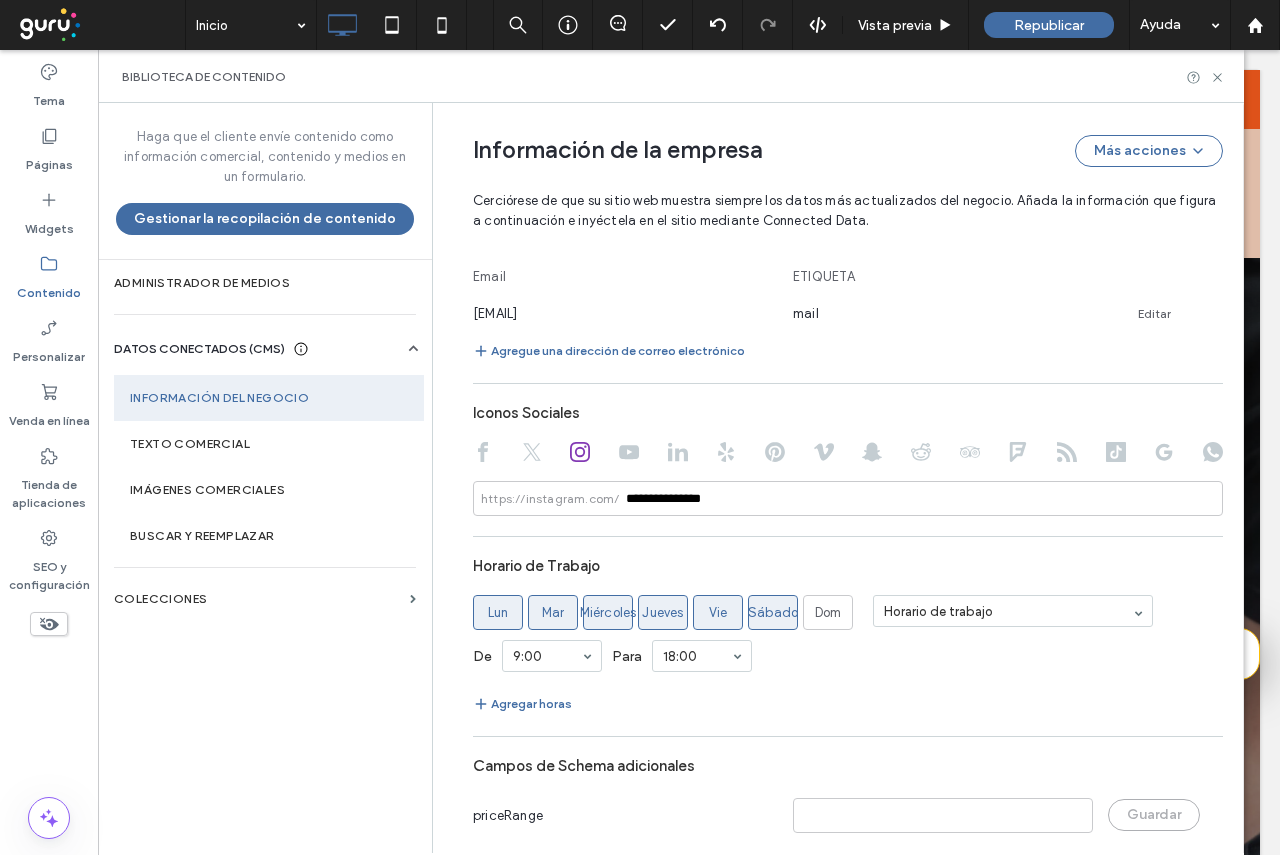 click on "**********" at bounding box center [833, 30] 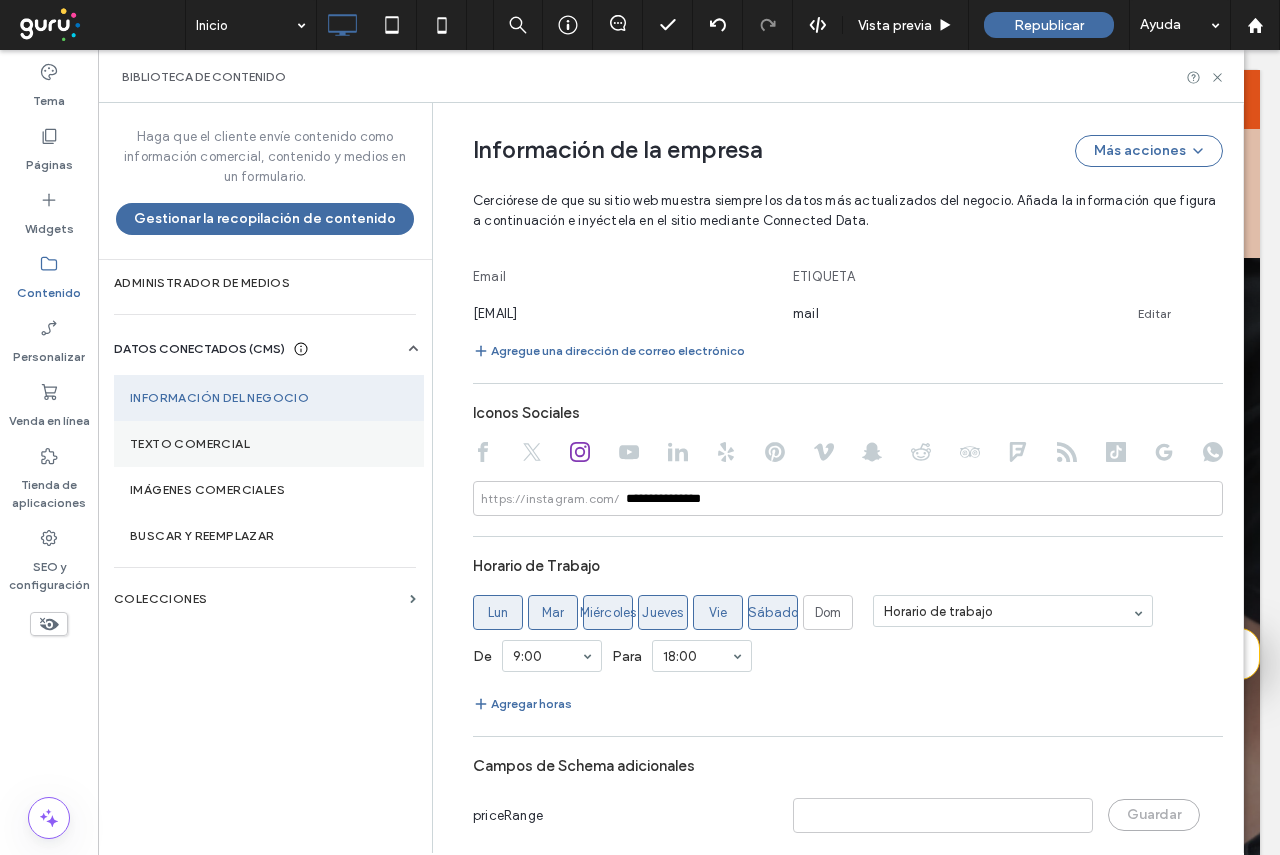 click on "Texto comercial" at bounding box center [269, 444] 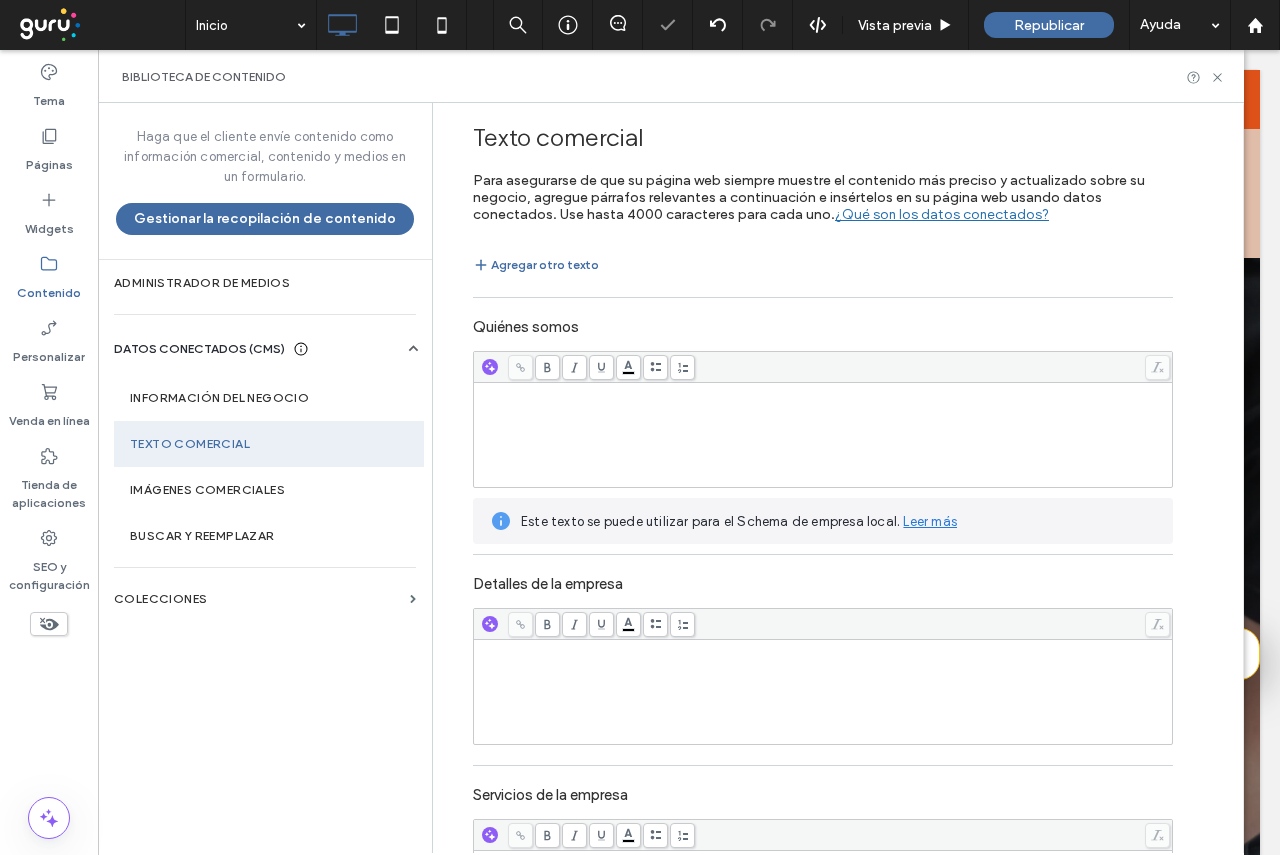 click at bounding box center [823, 435] 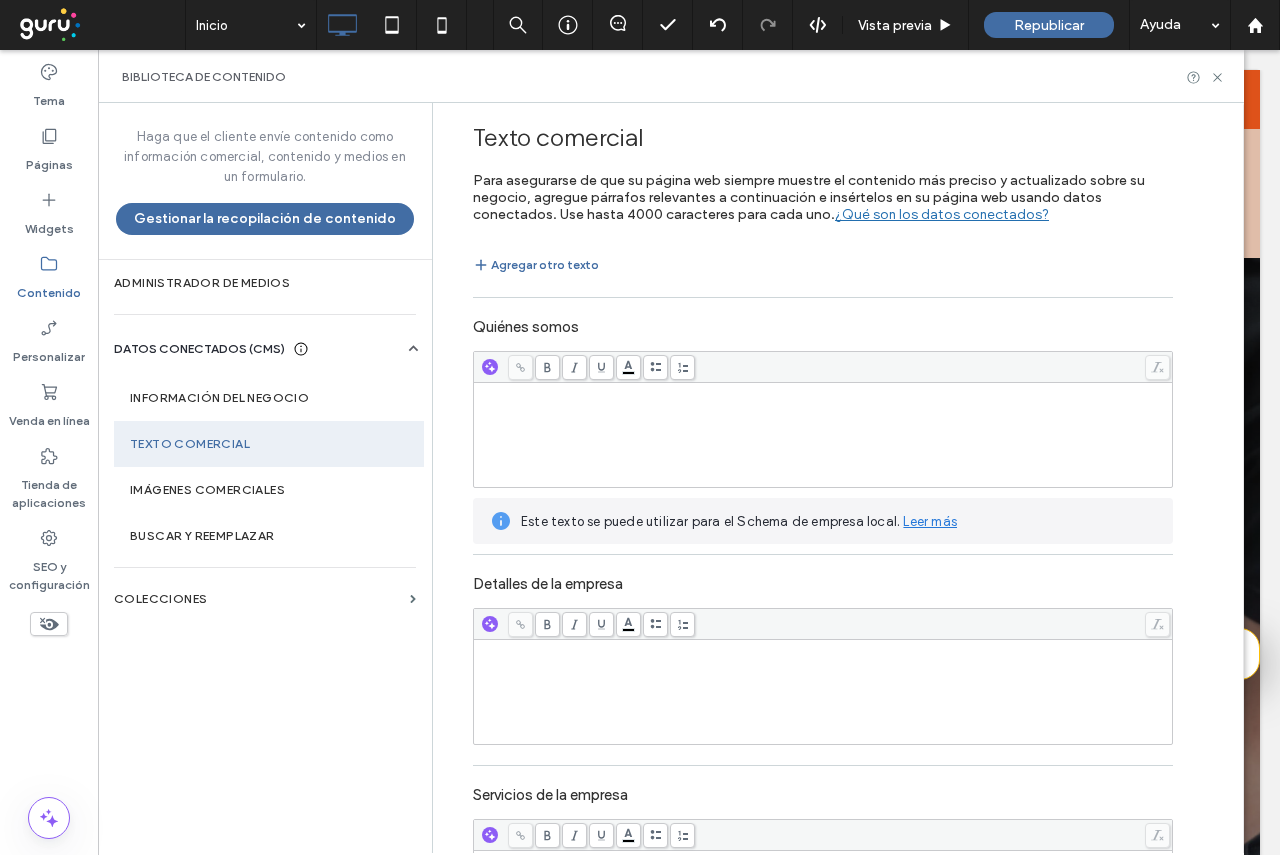scroll, scrollTop: 0, scrollLeft: 0, axis: both 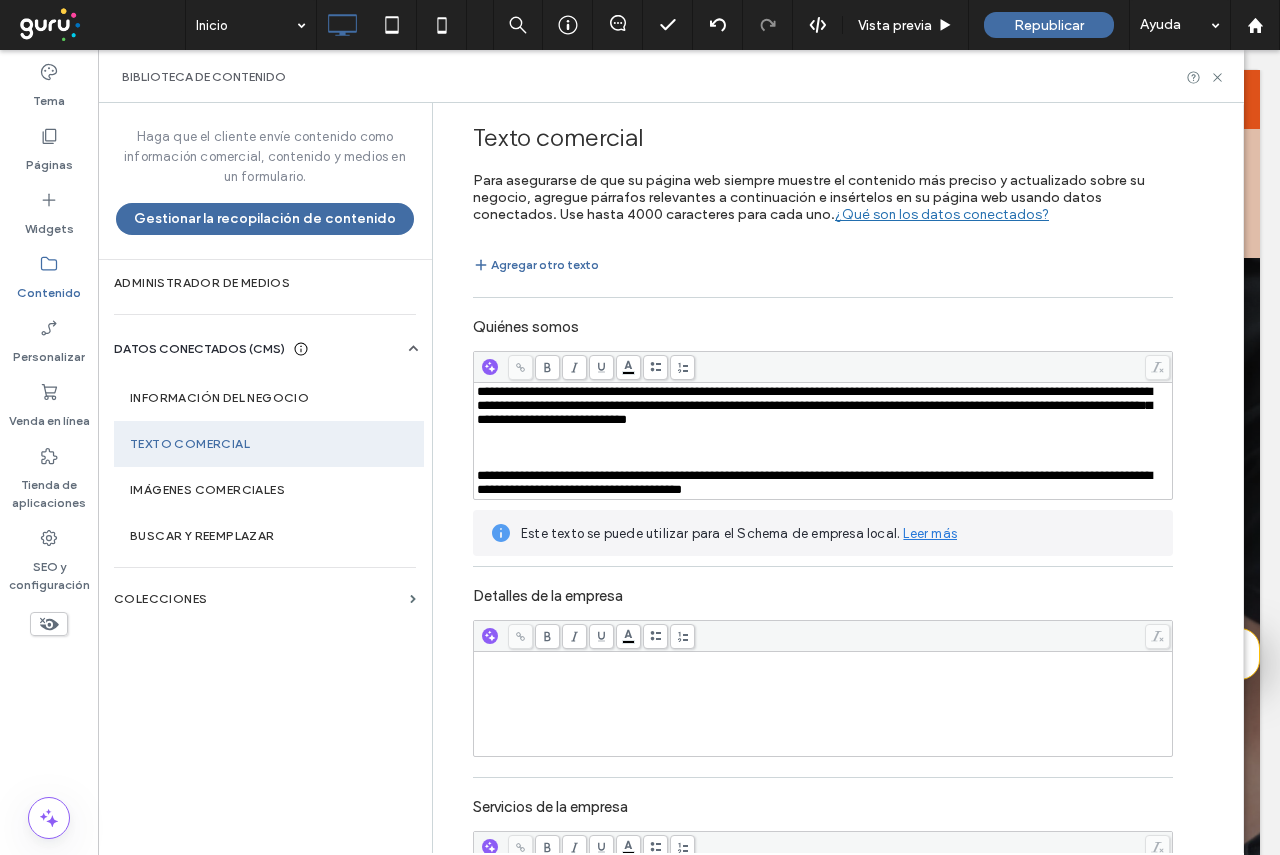 click on "**********" at bounding box center [814, 405] 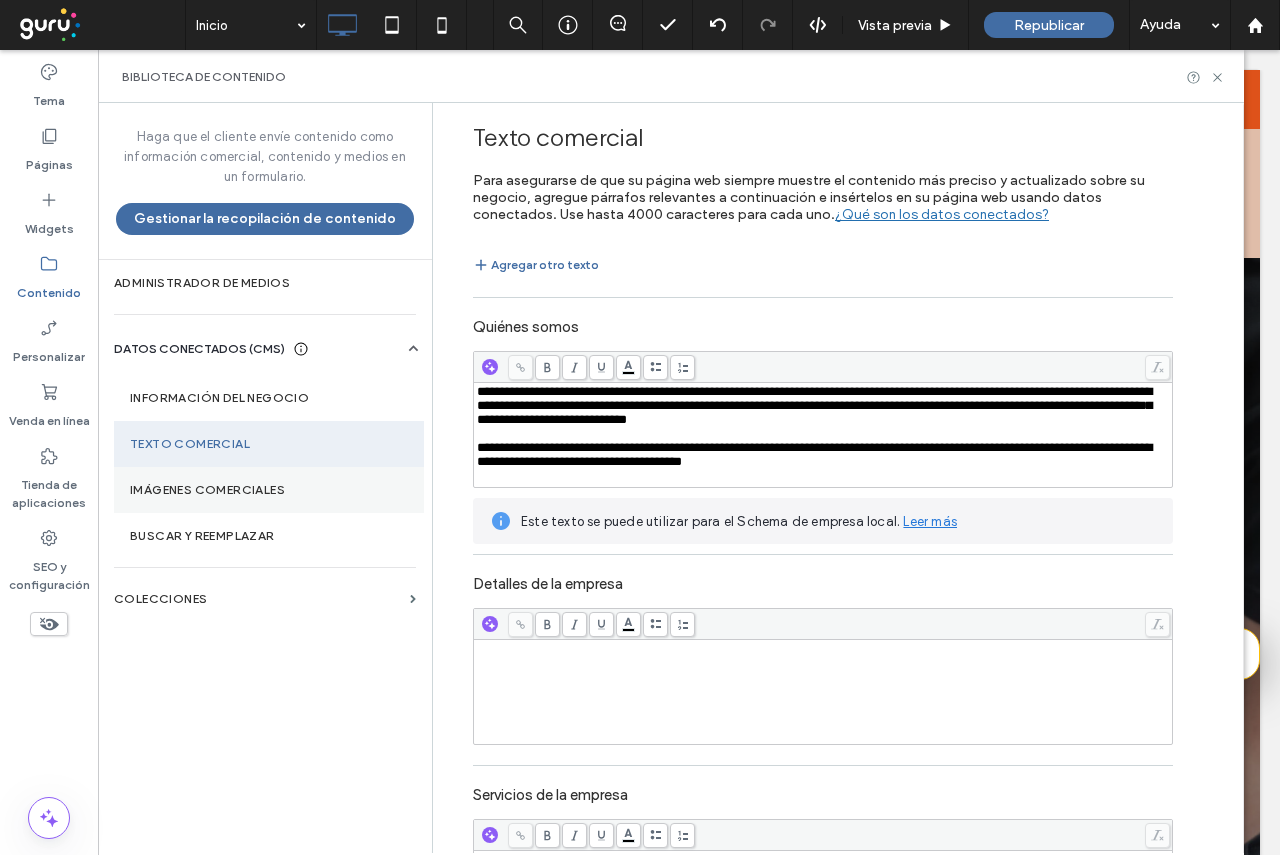 click on "Imágenes comerciales" at bounding box center [269, 490] 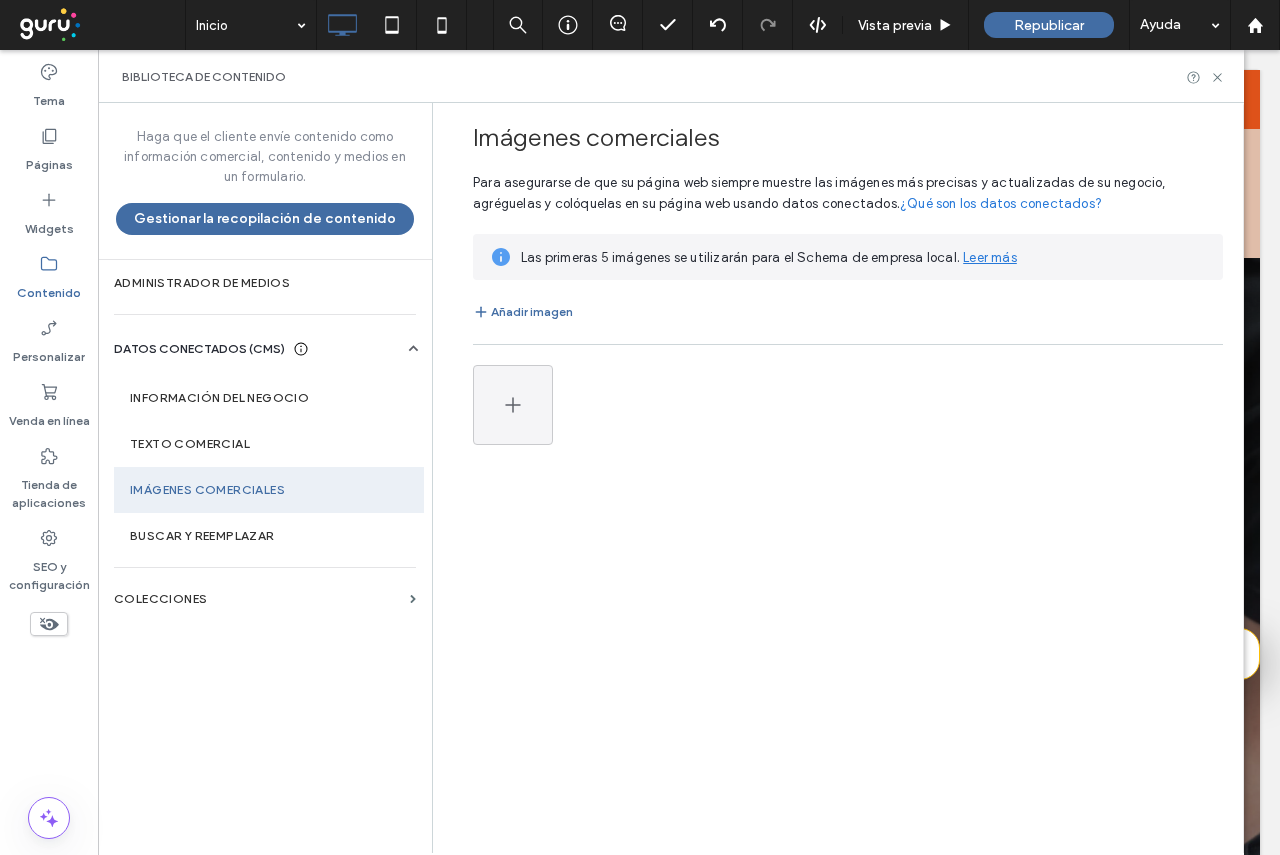 scroll, scrollTop: 0, scrollLeft: 0, axis: both 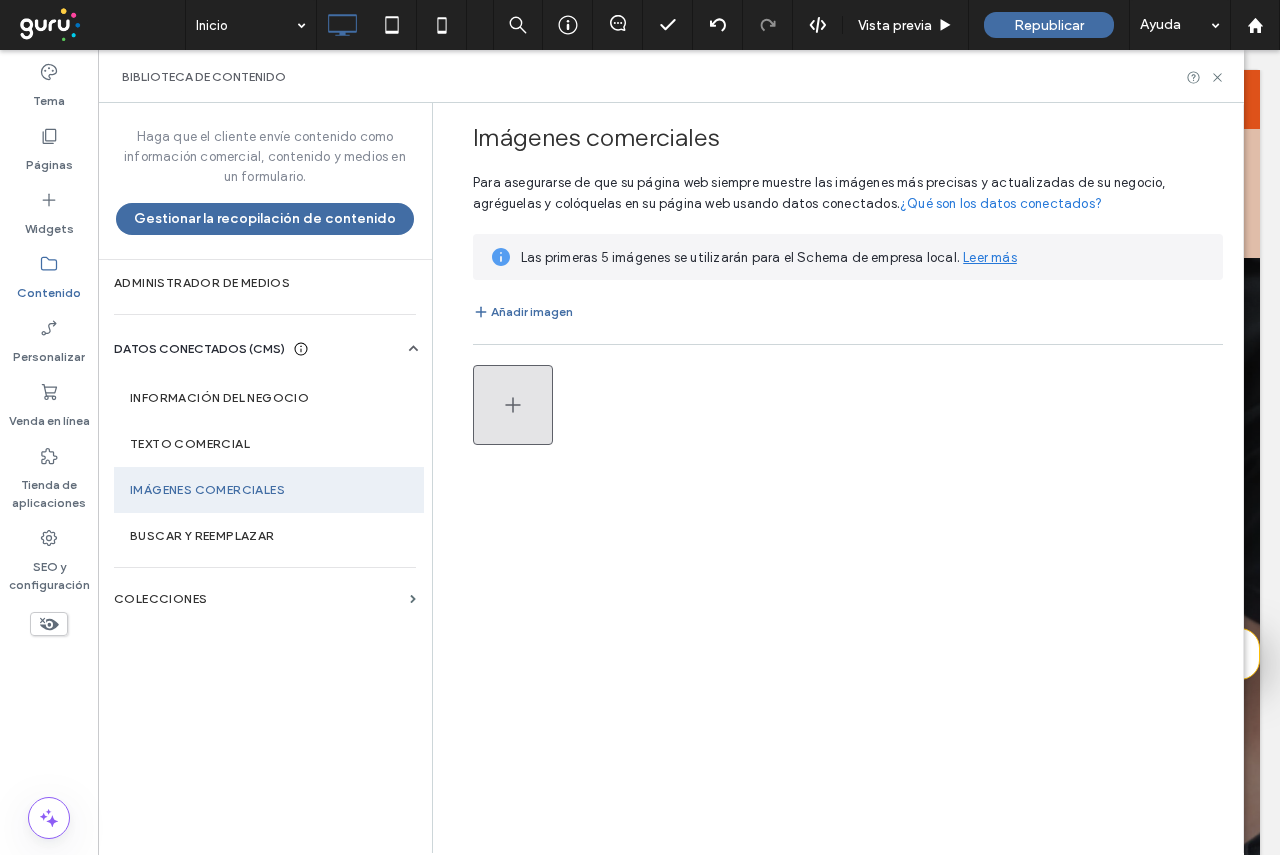 click 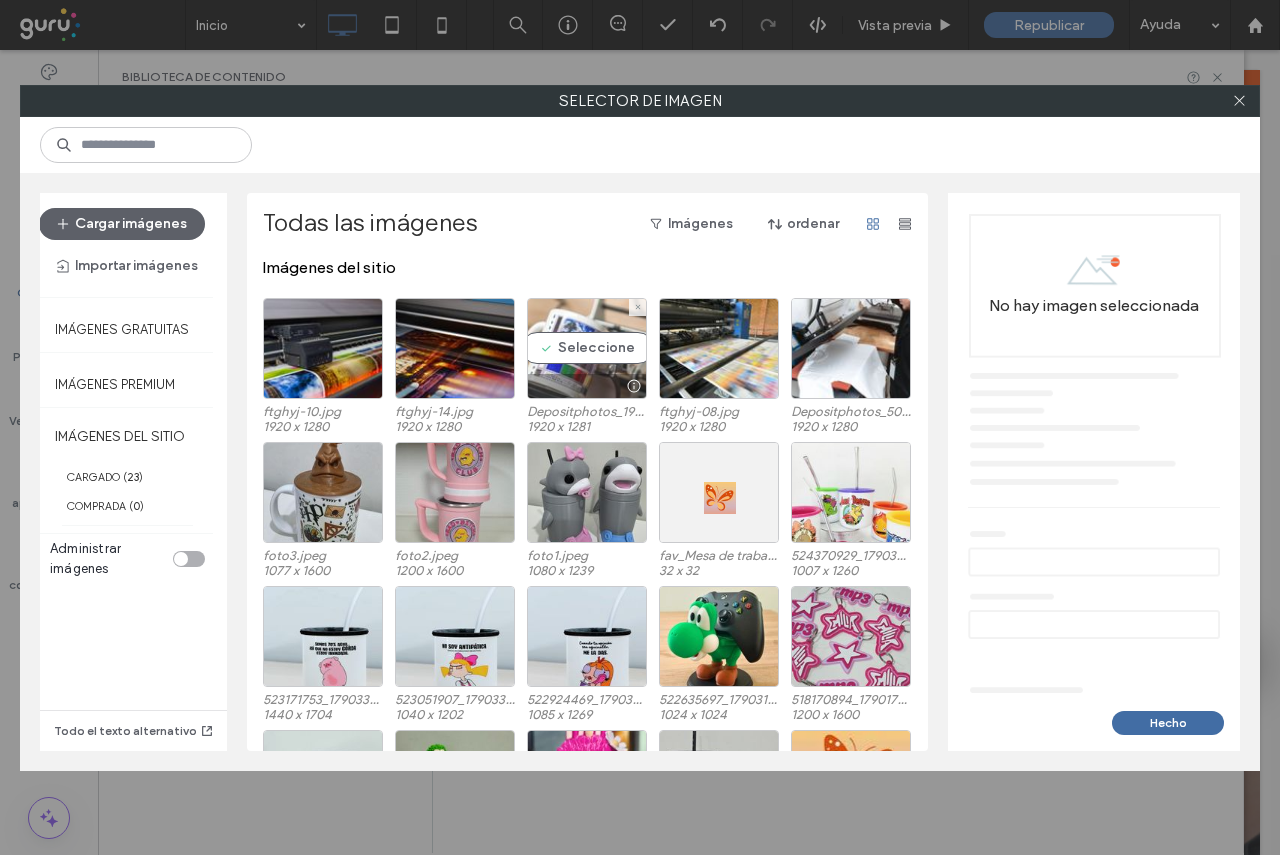 click on "Seleccione" at bounding box center [587, 348] 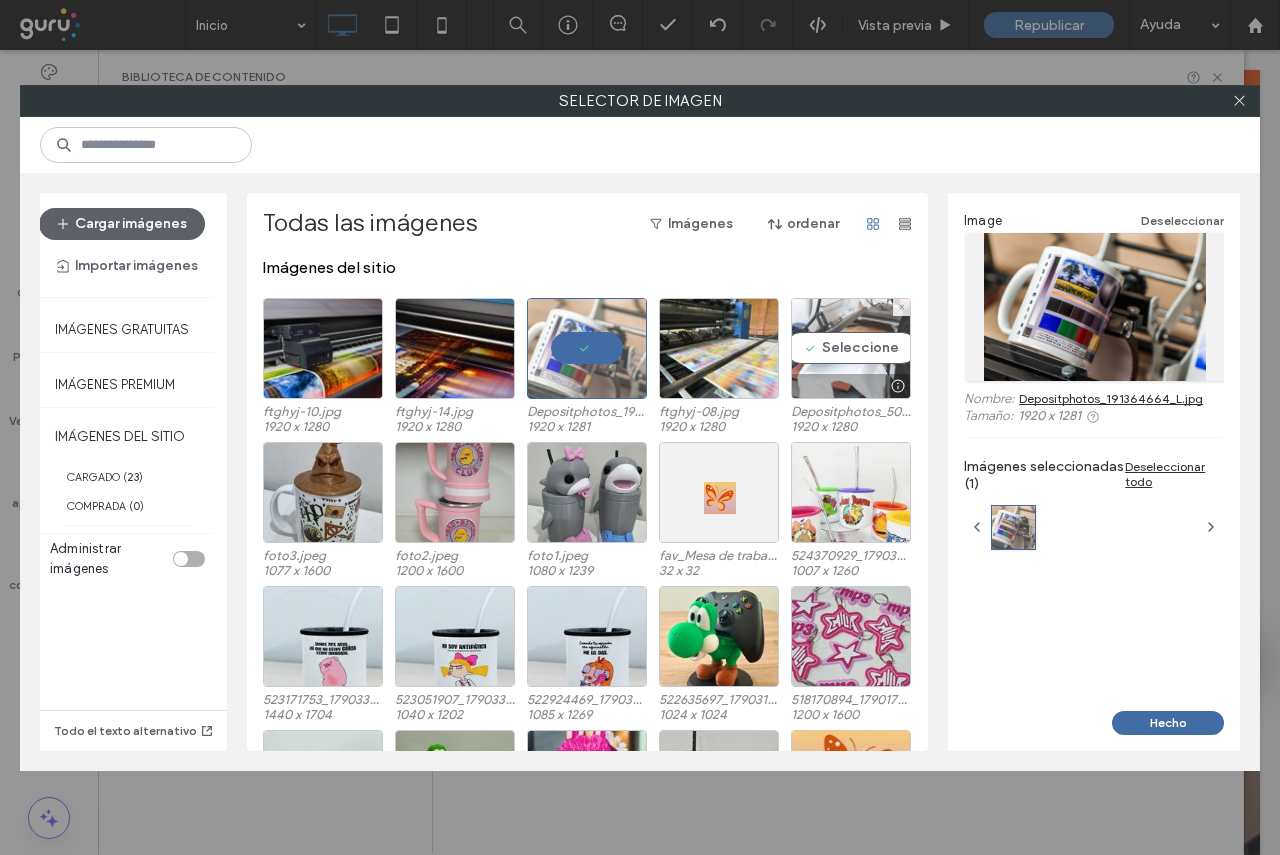 click on "Seleccione" at bounding box center (851, 348) 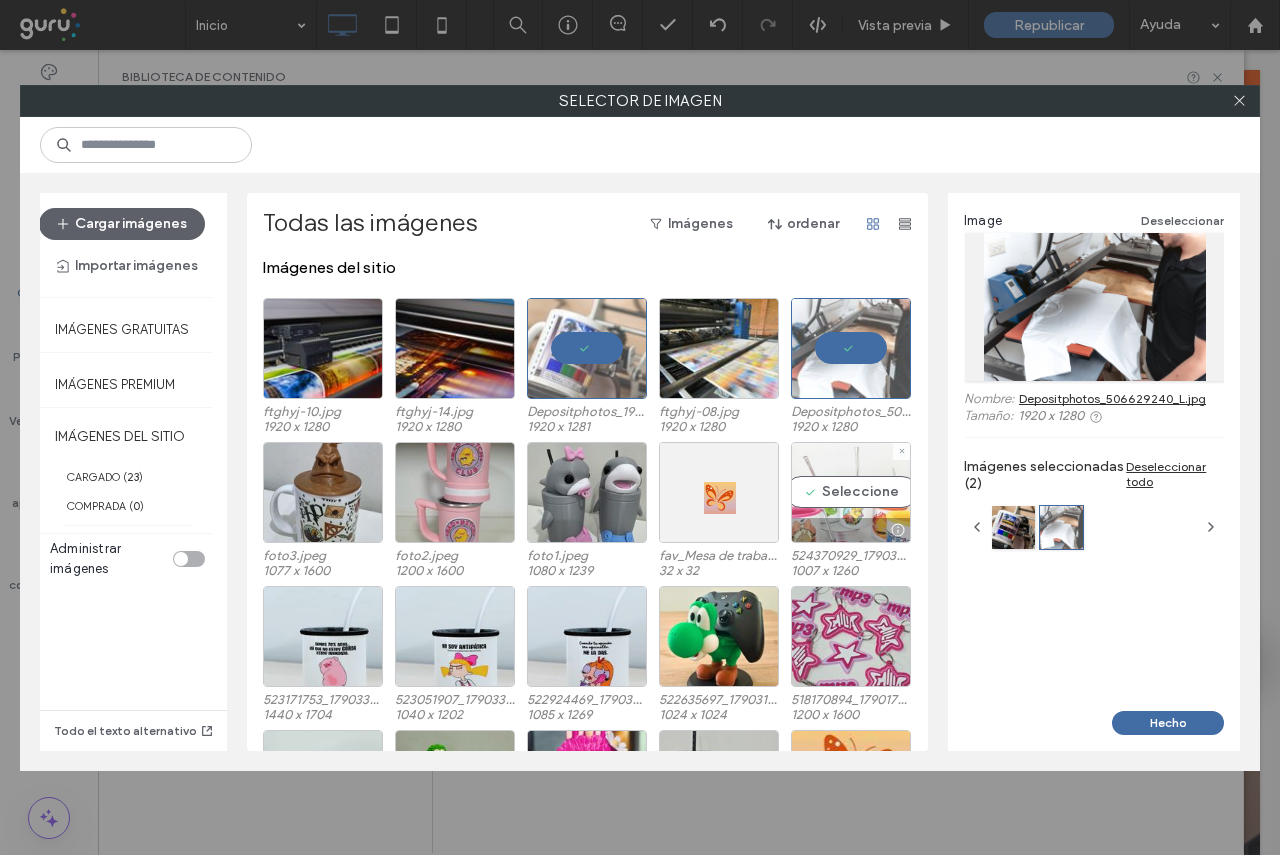click on "Seleccione" at bounding box center (851, 492) 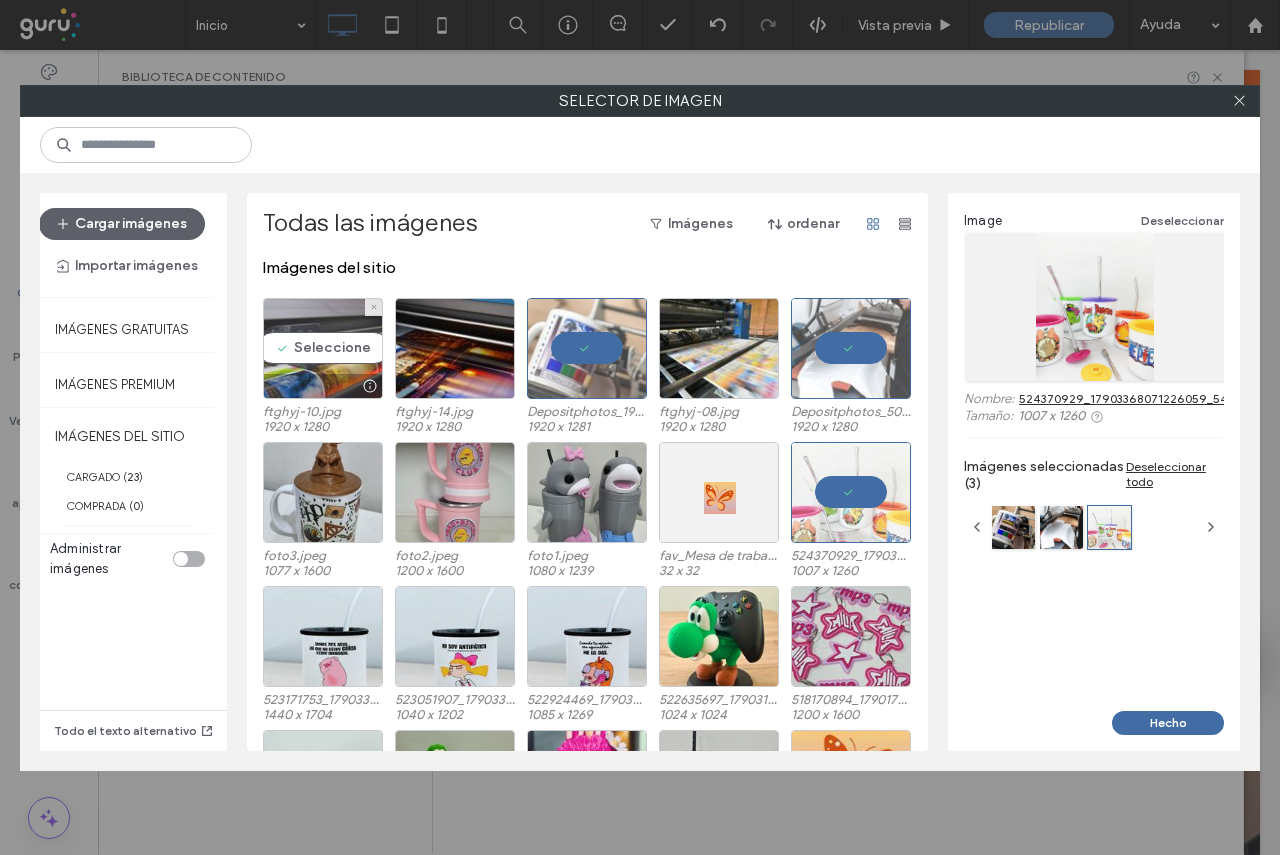 click on "Seleccione" at bounding box center (323, 348) 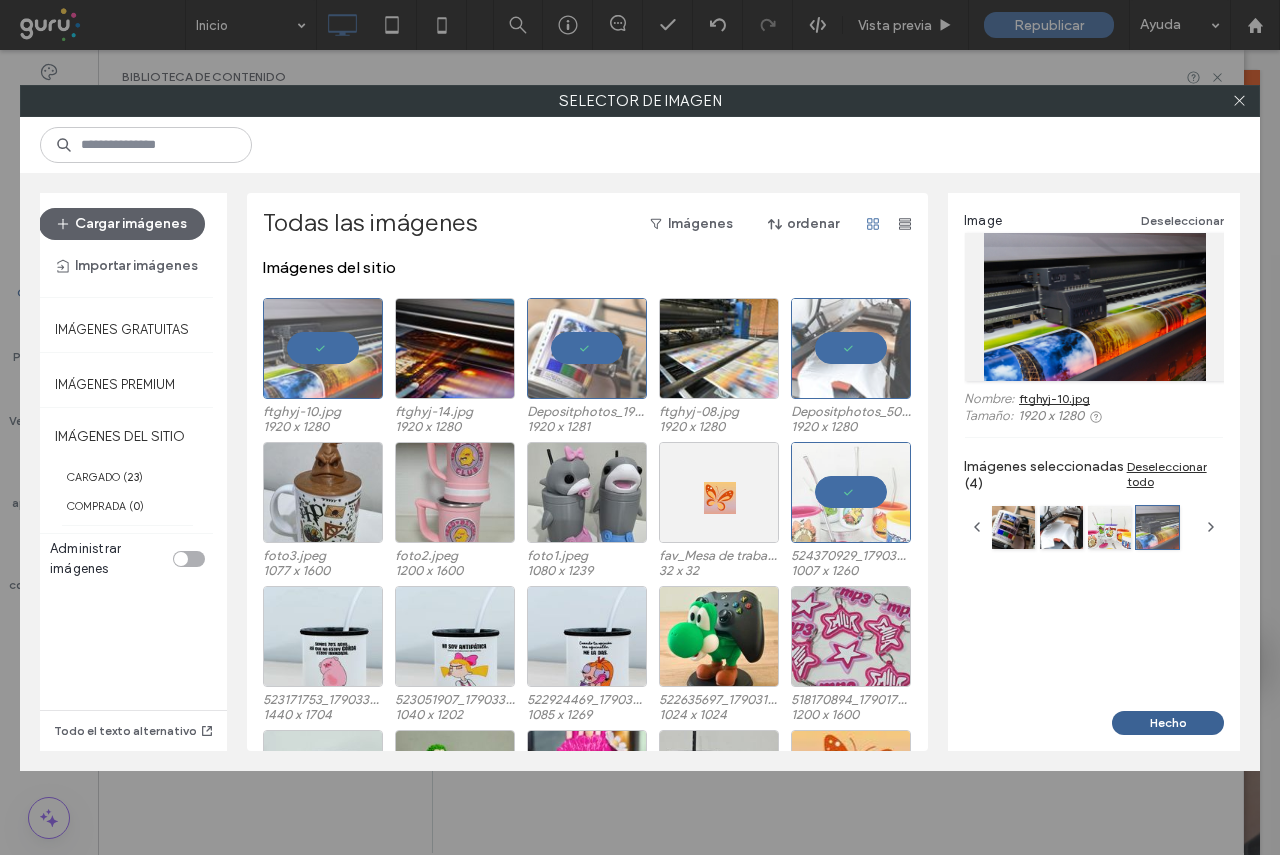 click on "Hecho" at bounding box center (1168, 723) 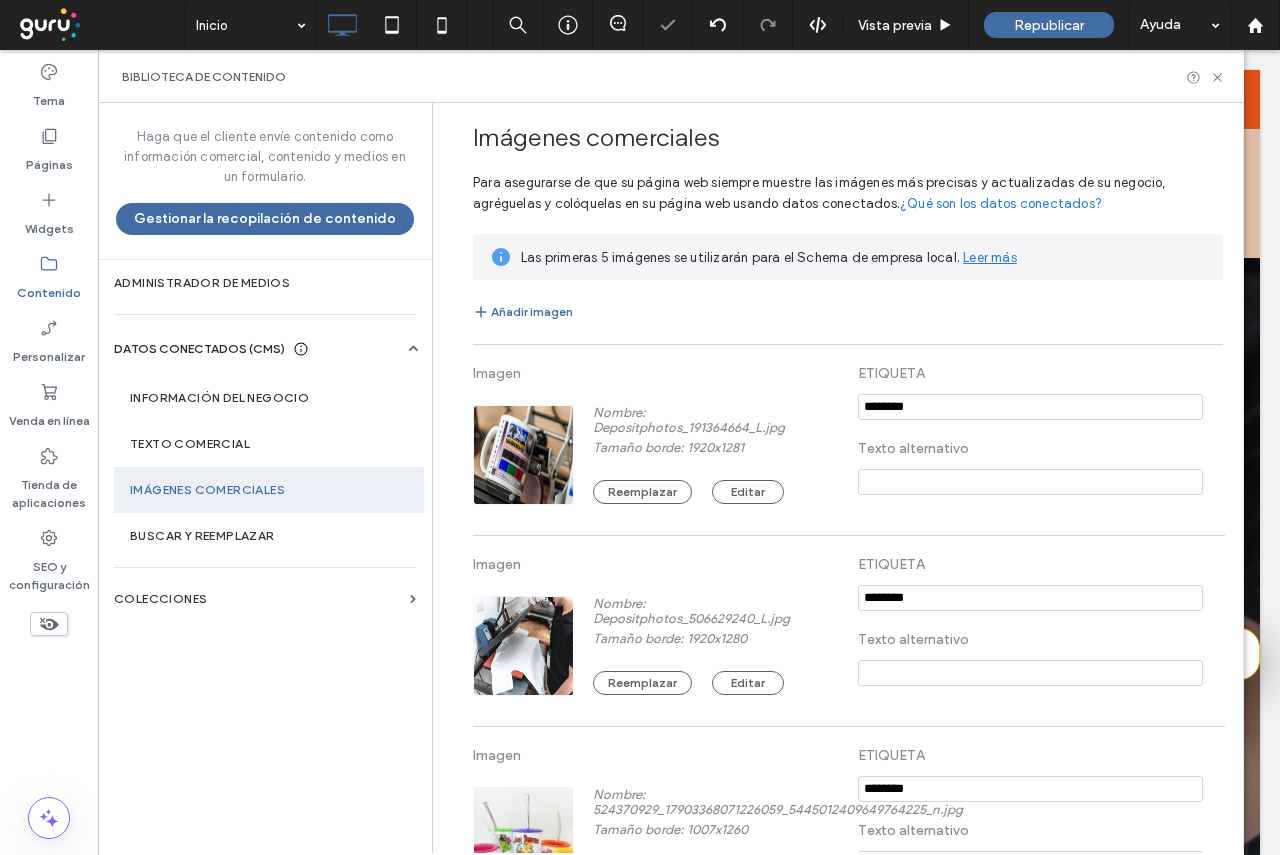 scroll, scrollTop: 310, scrollLeft: 0, axis: vertical 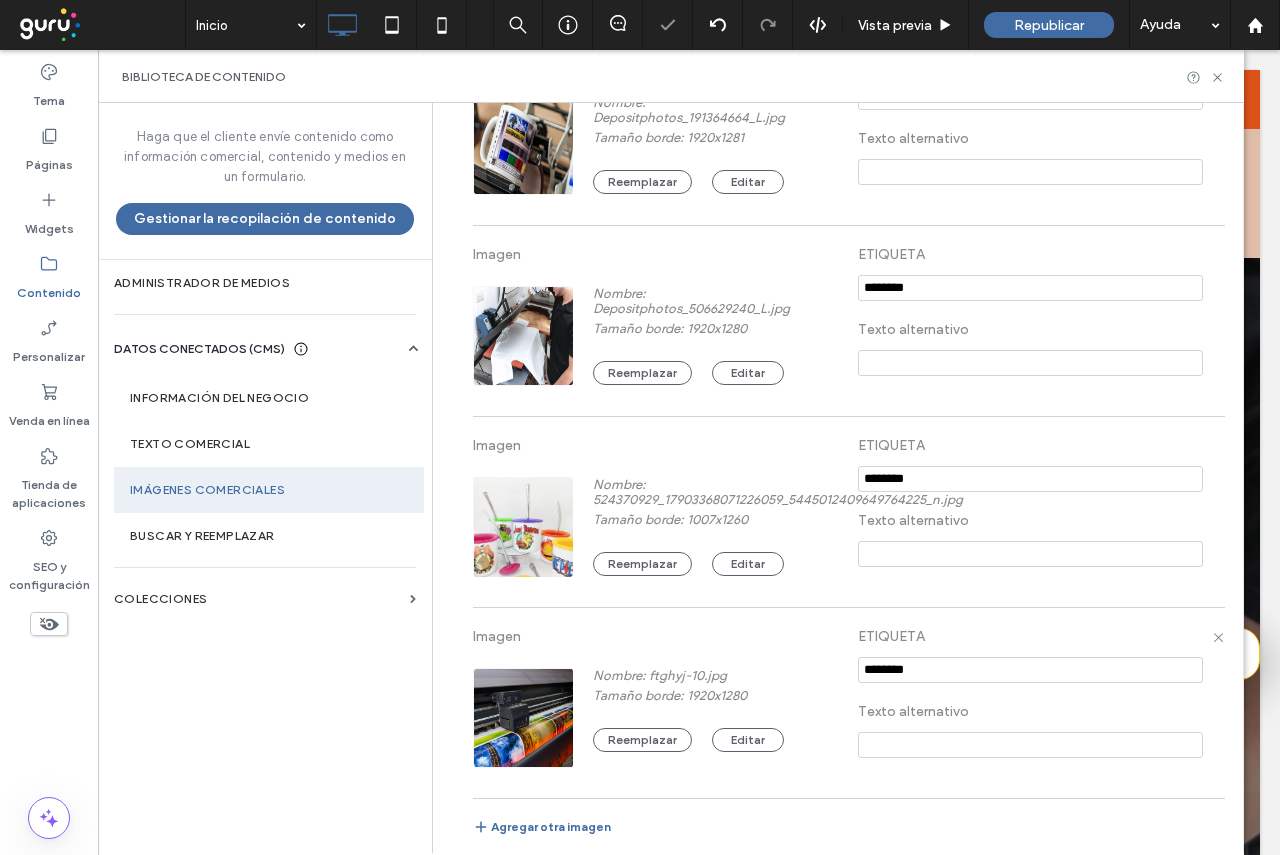 click at bounding box center [1030, 745] 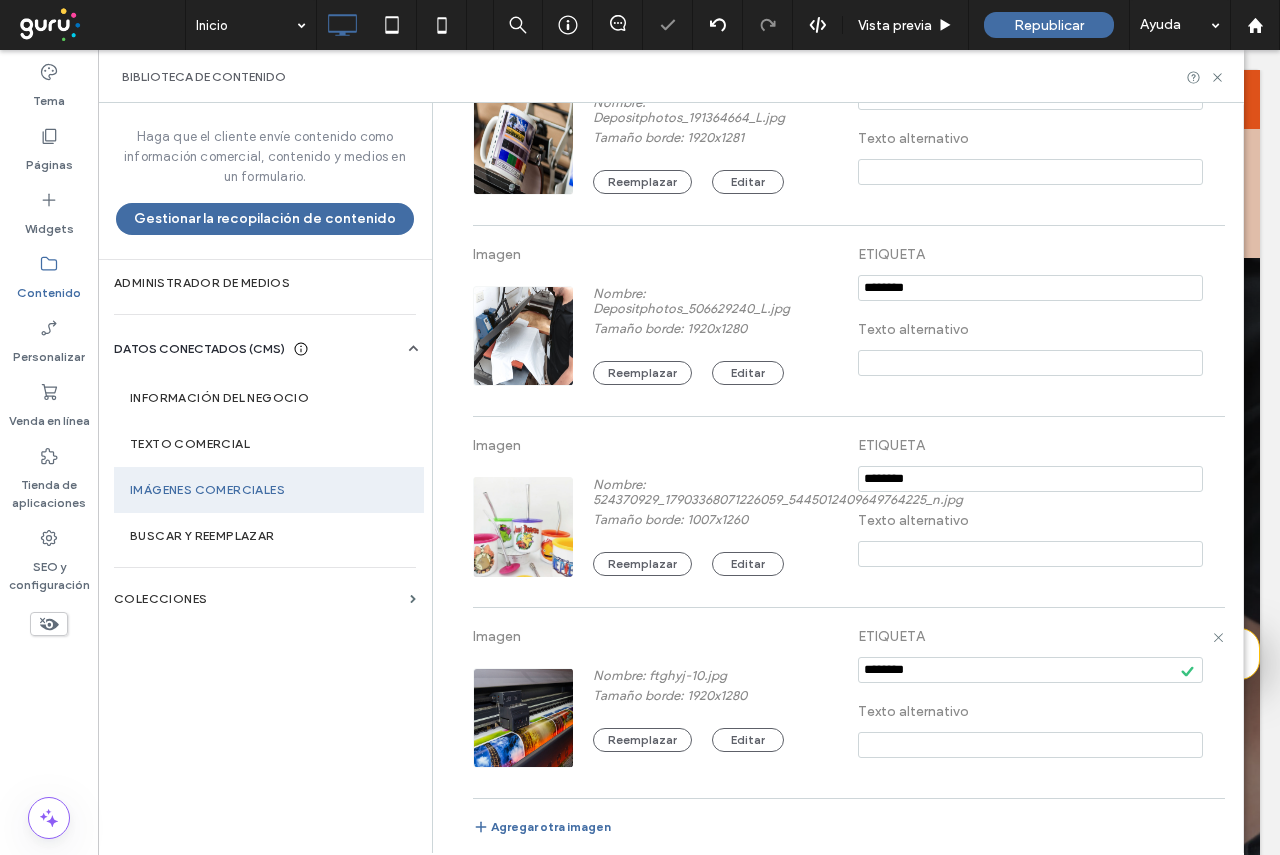 paste on "**********" 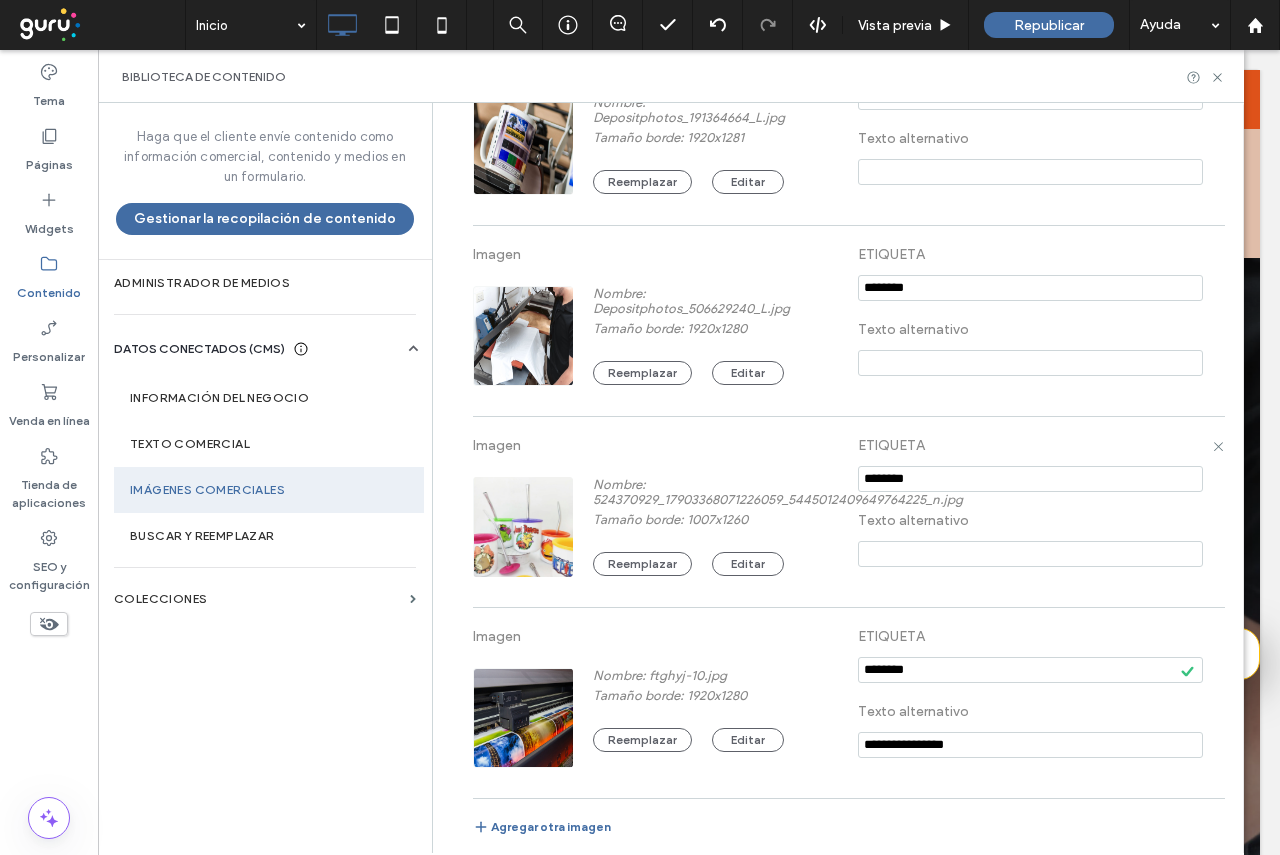 type on "**********" 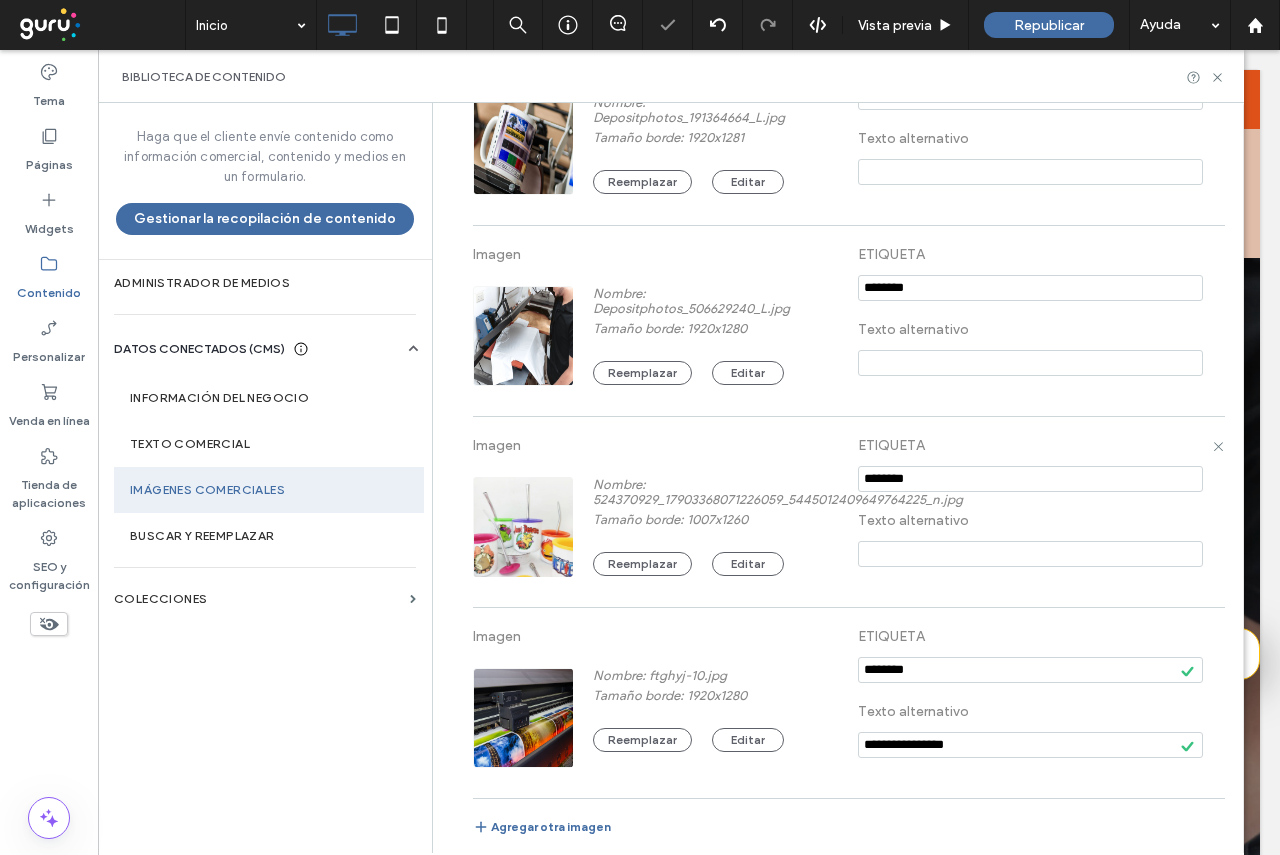 paste on "**********" 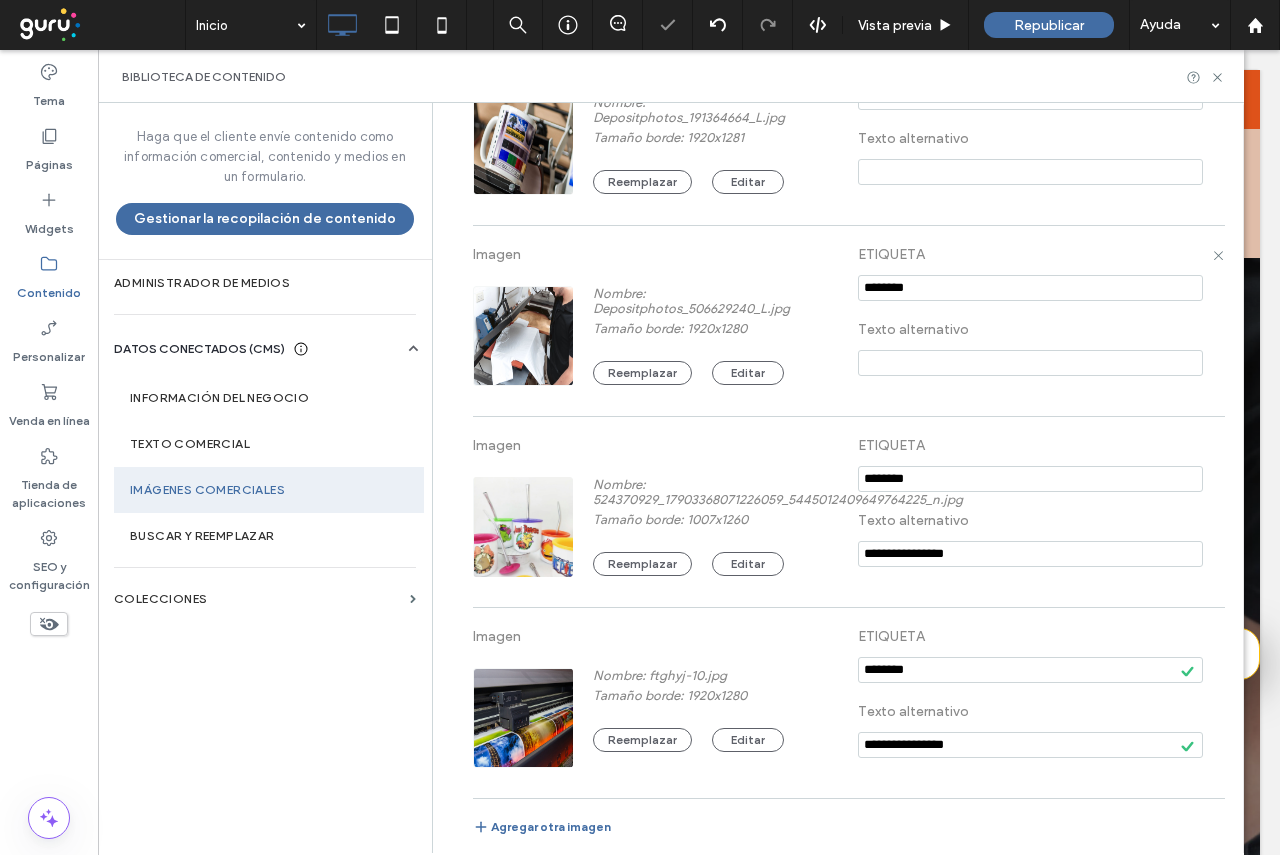 type on "**********" 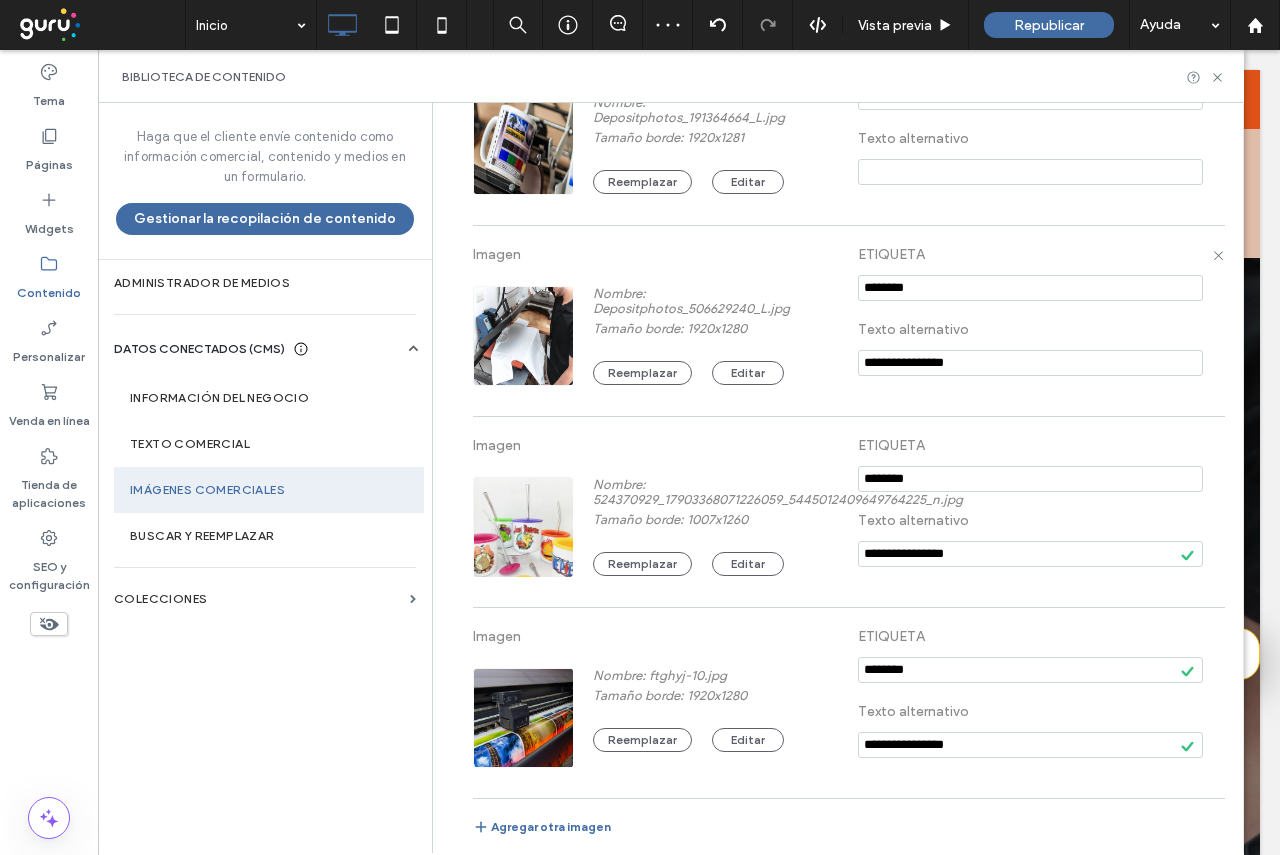 click on "**********" at bounding box center [1030, 363] 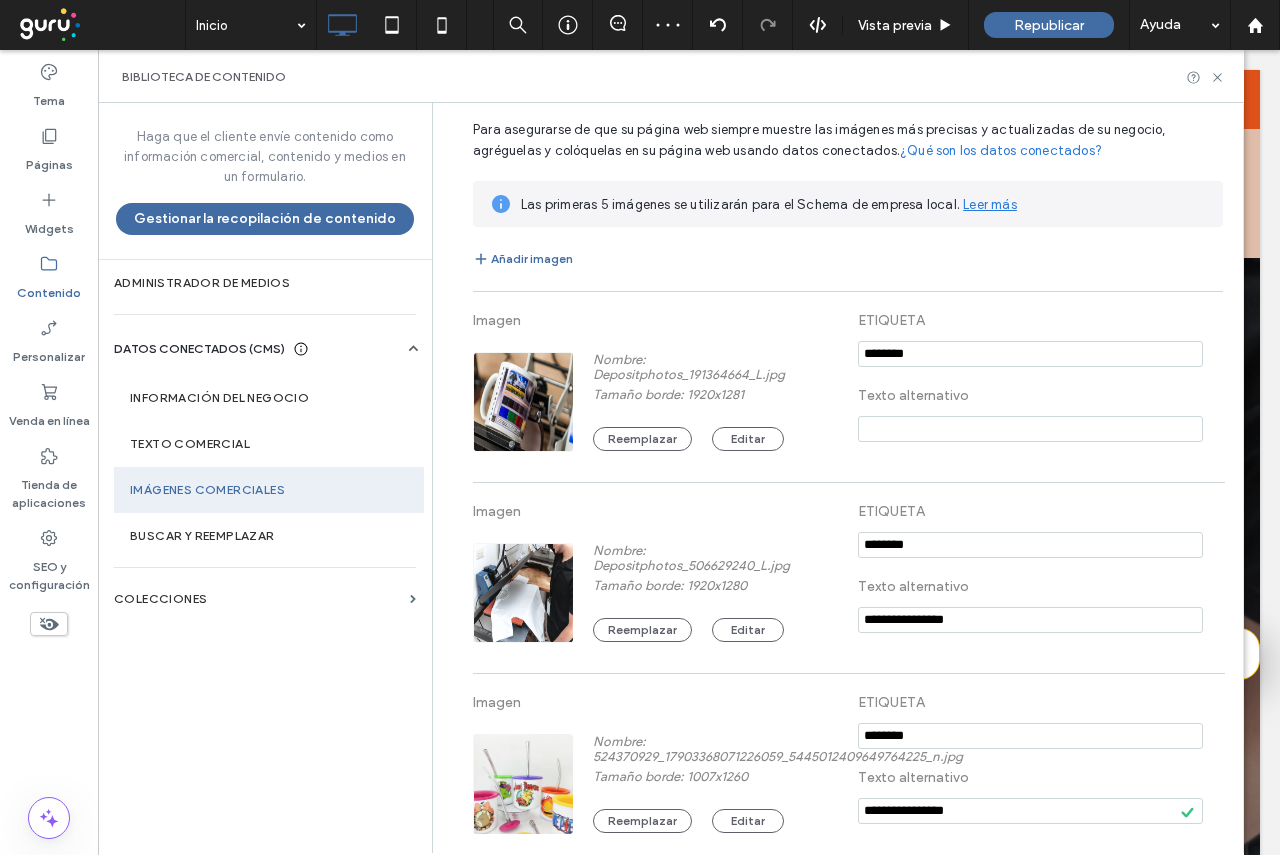 scroll, scrollTop: 10, scrollLeft: 0, axis: vertical 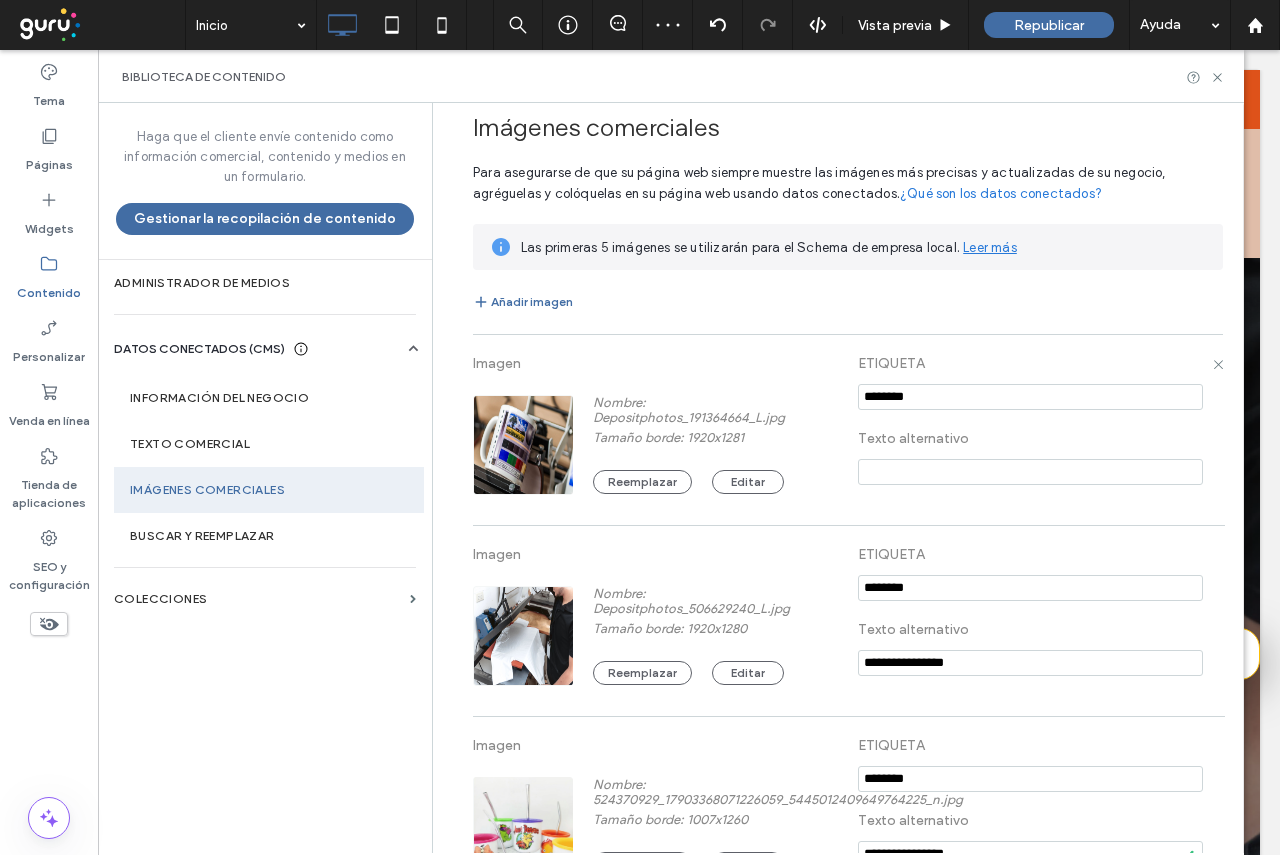 type on "**********" 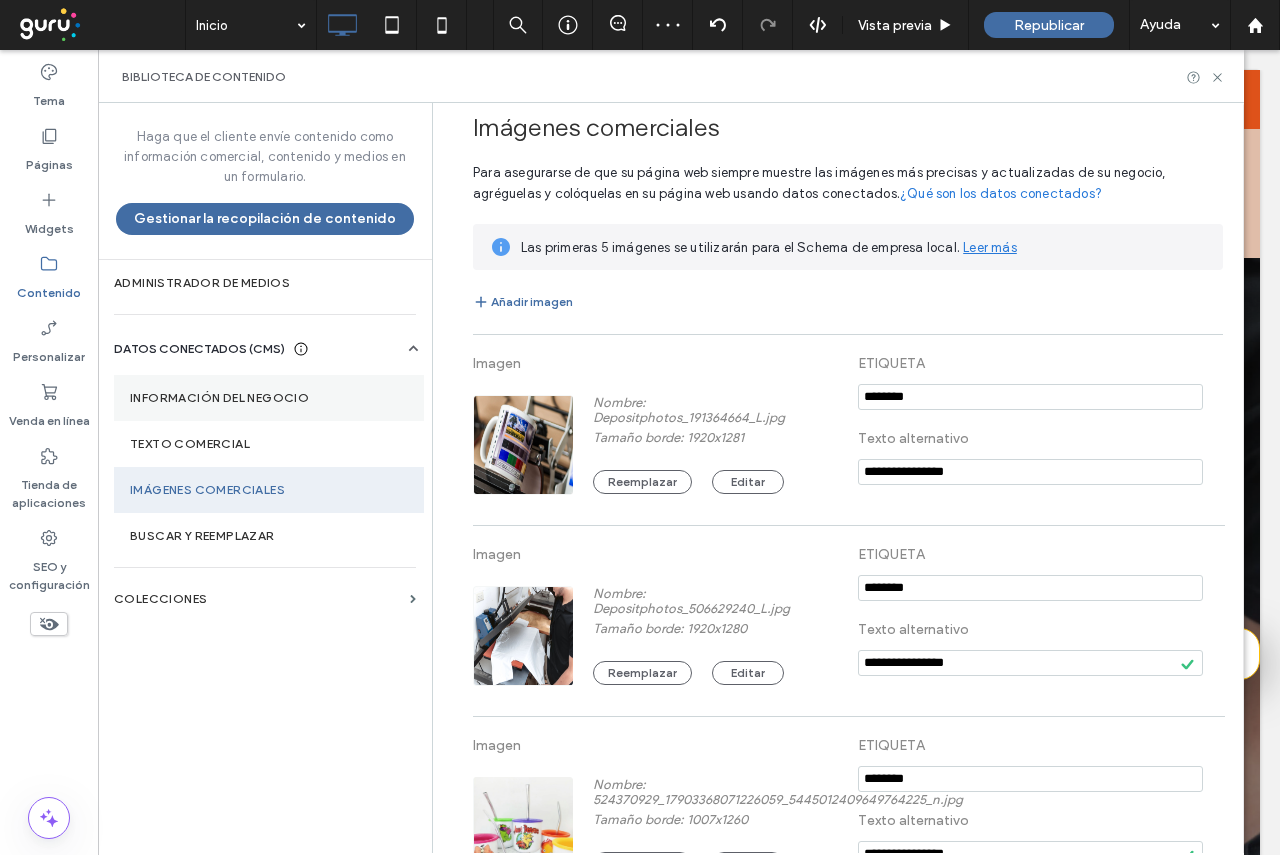 click on "Información del negocio" at bounding box center [269, 398] 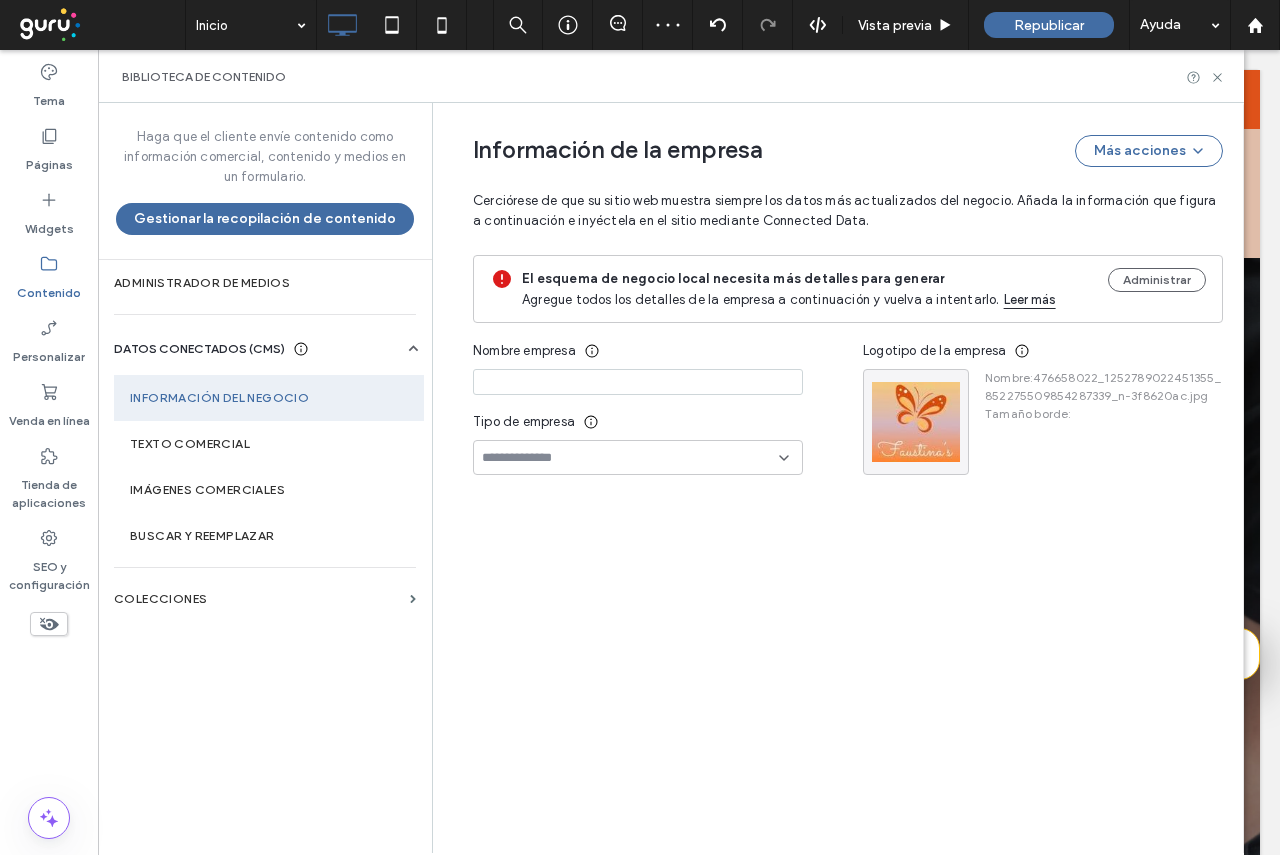 type on "**********" 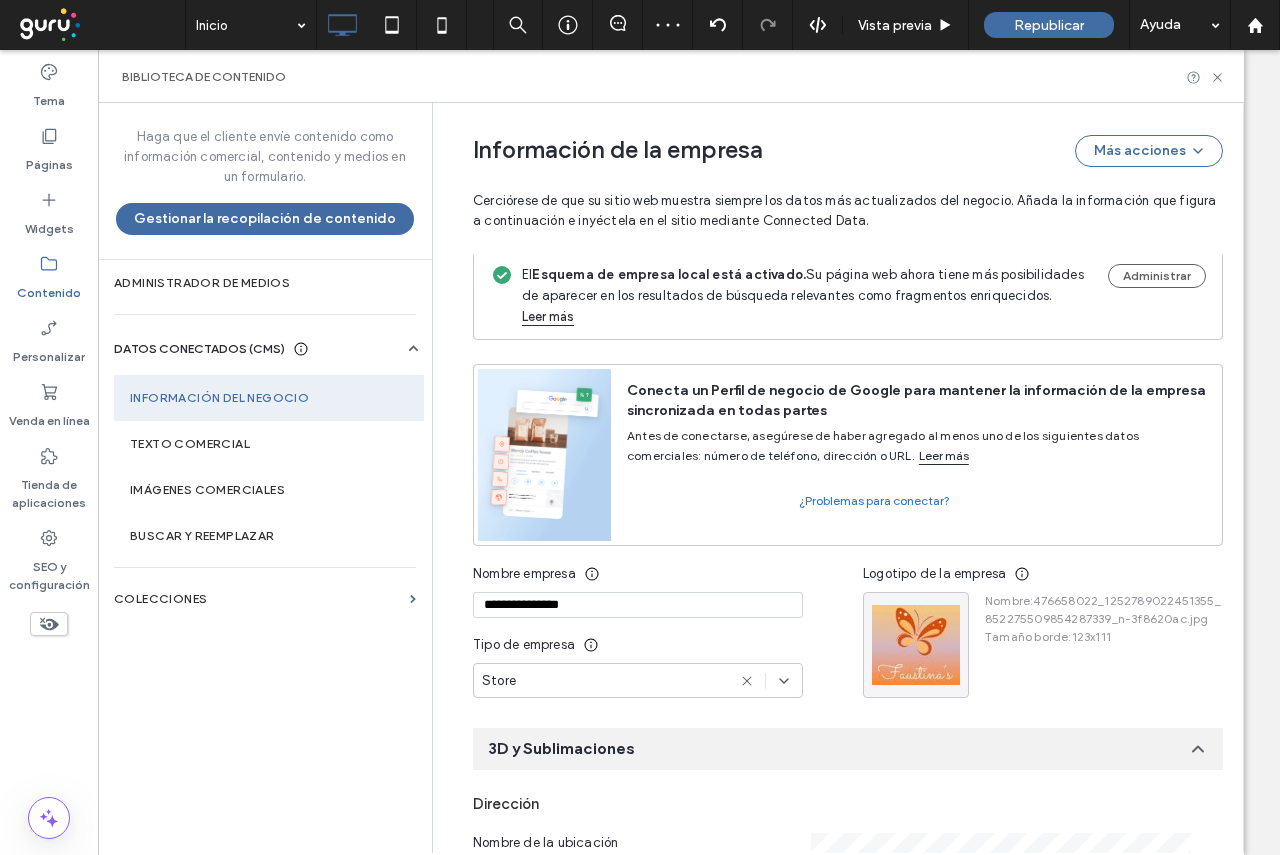 scroll, scrollTop: 0, scrollLeft: 0, axis: both 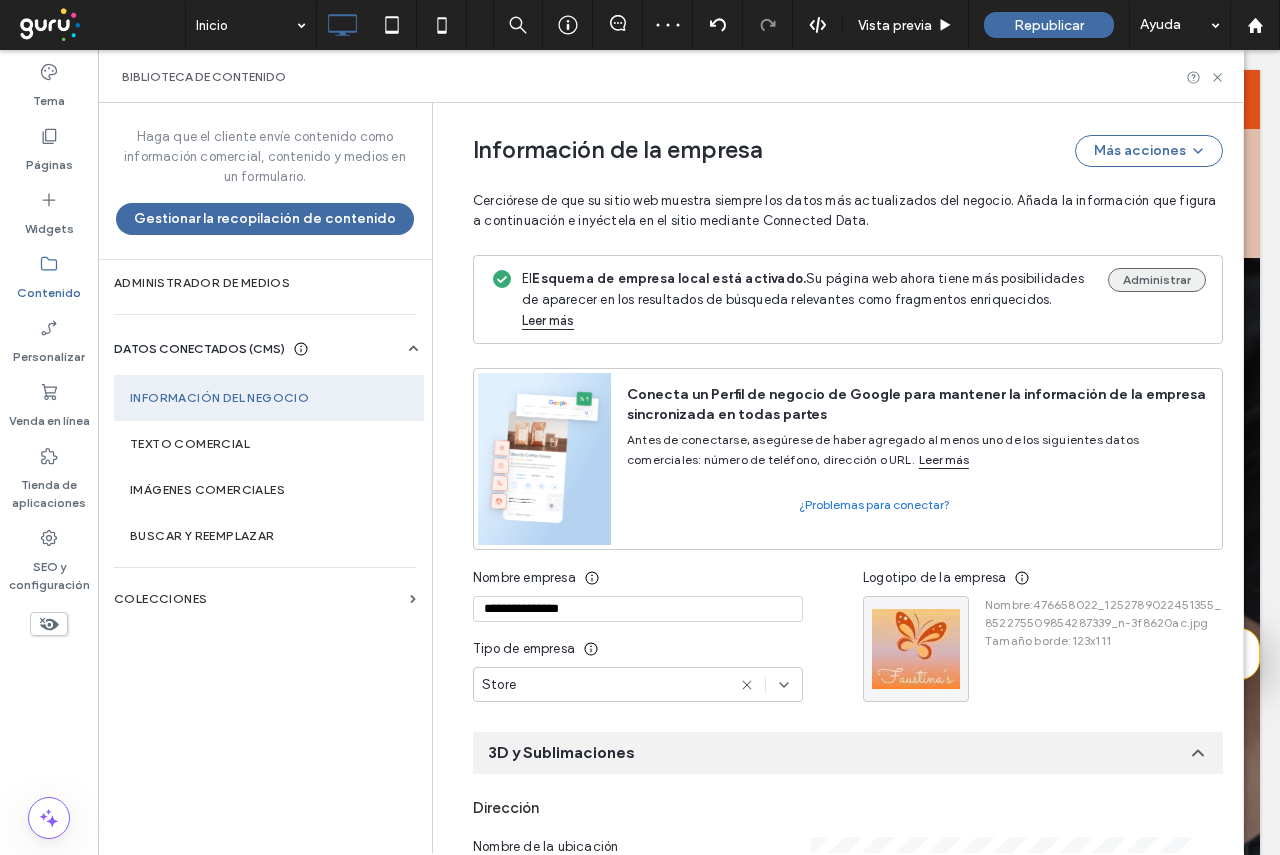 click on "Administrar" at bounding box center (1157, 280) 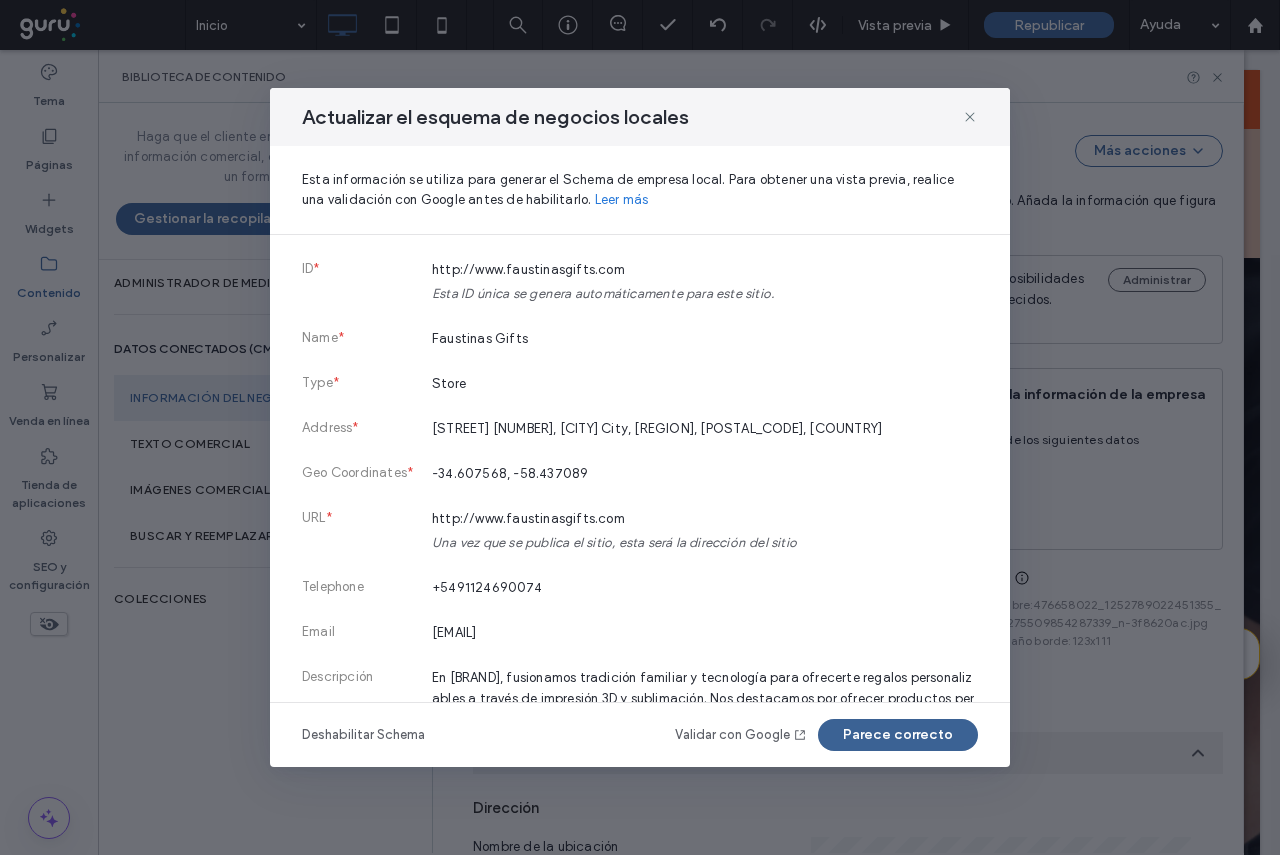 click on "Parece correcto" at bounding box center [898, 735] 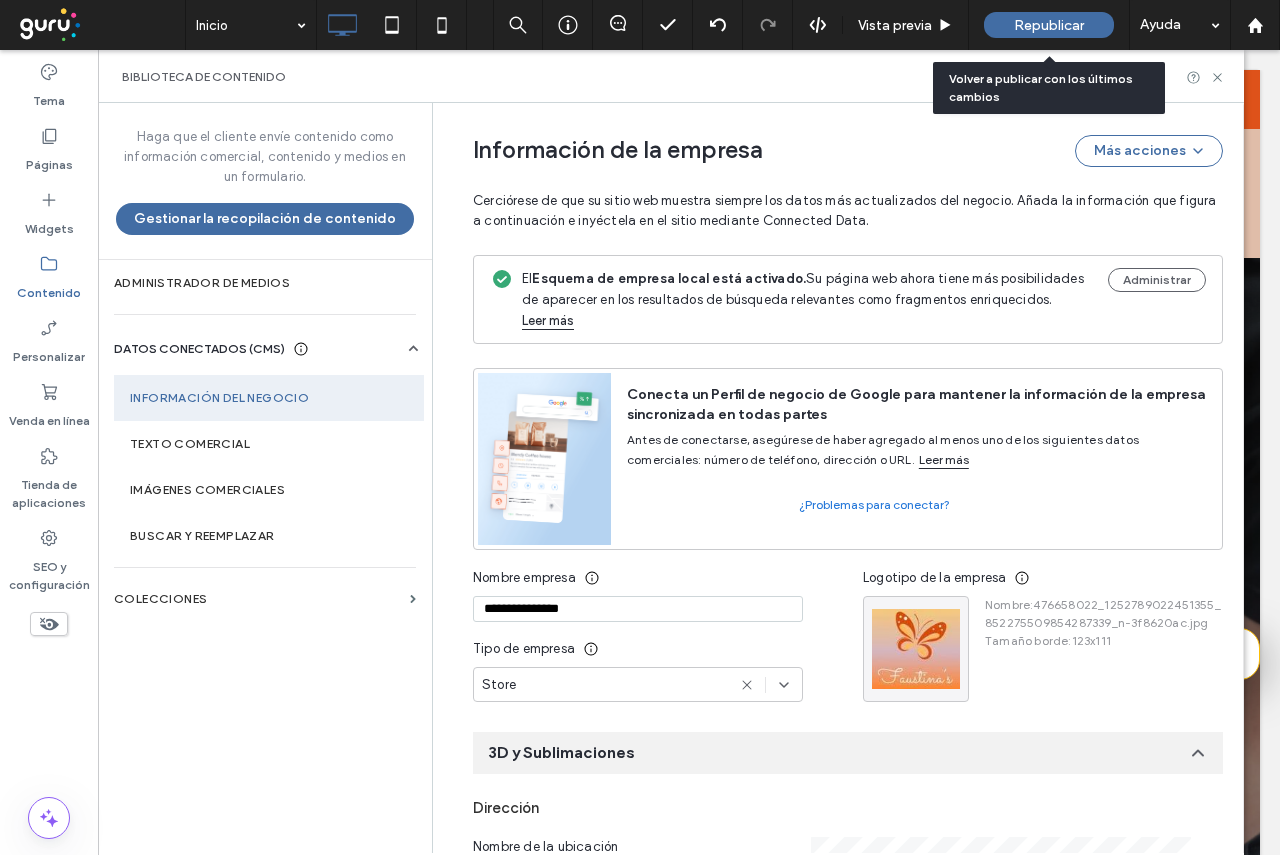 click on "Republicar" at bounding box center [1049, 25] 